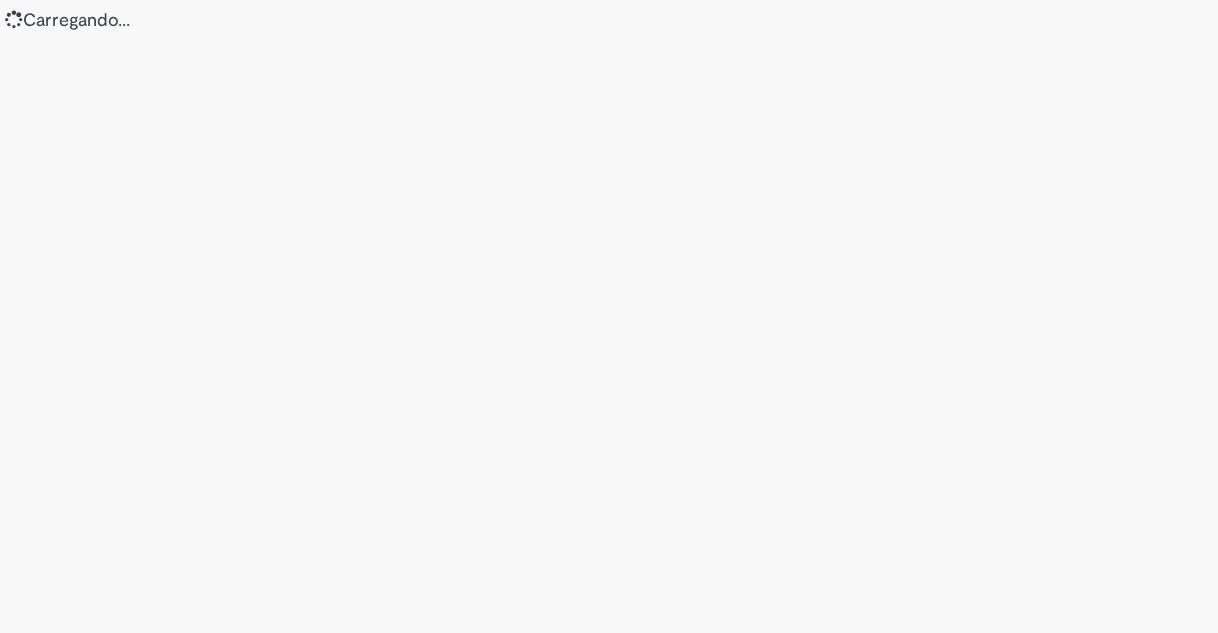 scroll, scrollTop: 0, scrollLeft: 0, axis: both 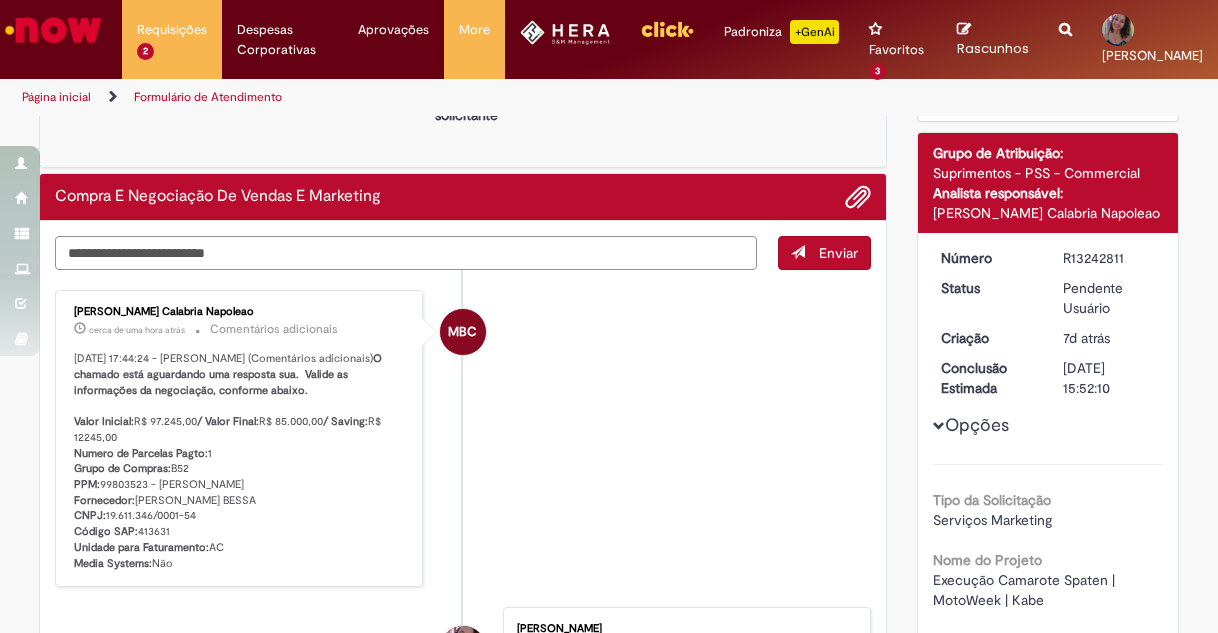 click at bounding box center (406, 252) 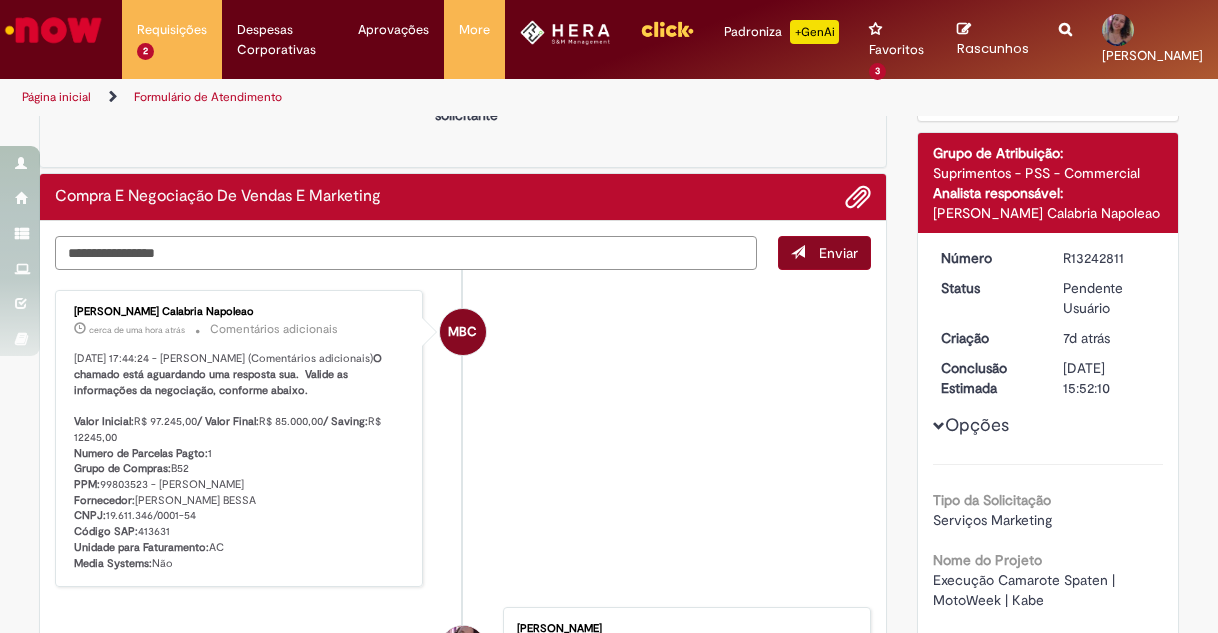 type on "**********" 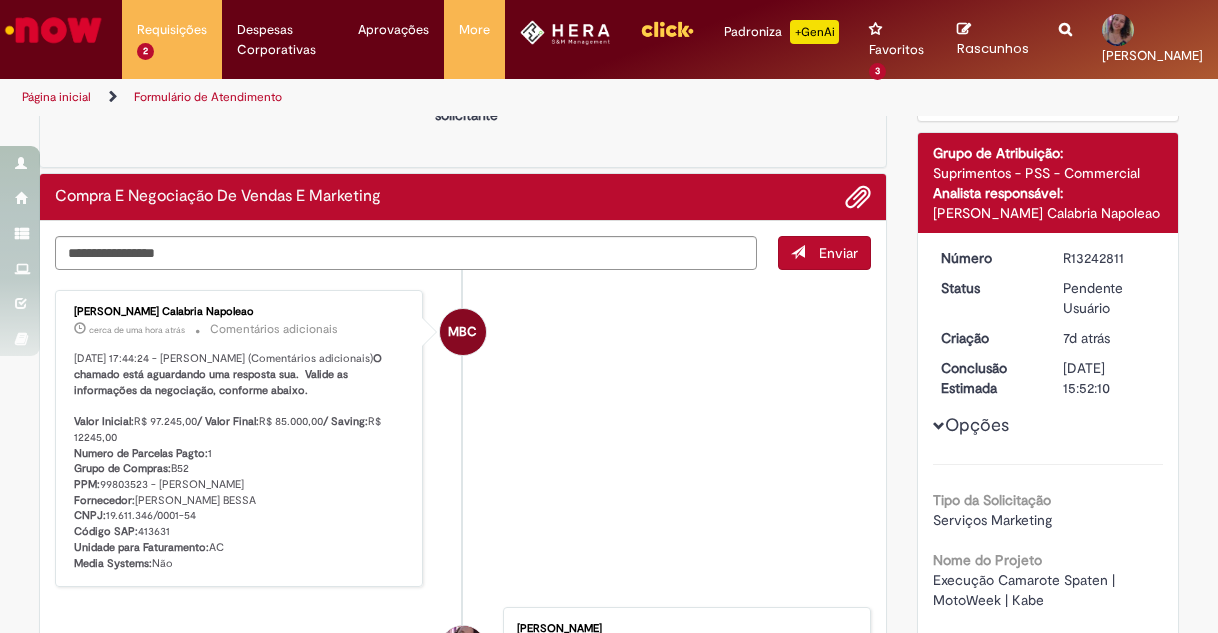 click on "Enviar" at bounding box center [824, 253] 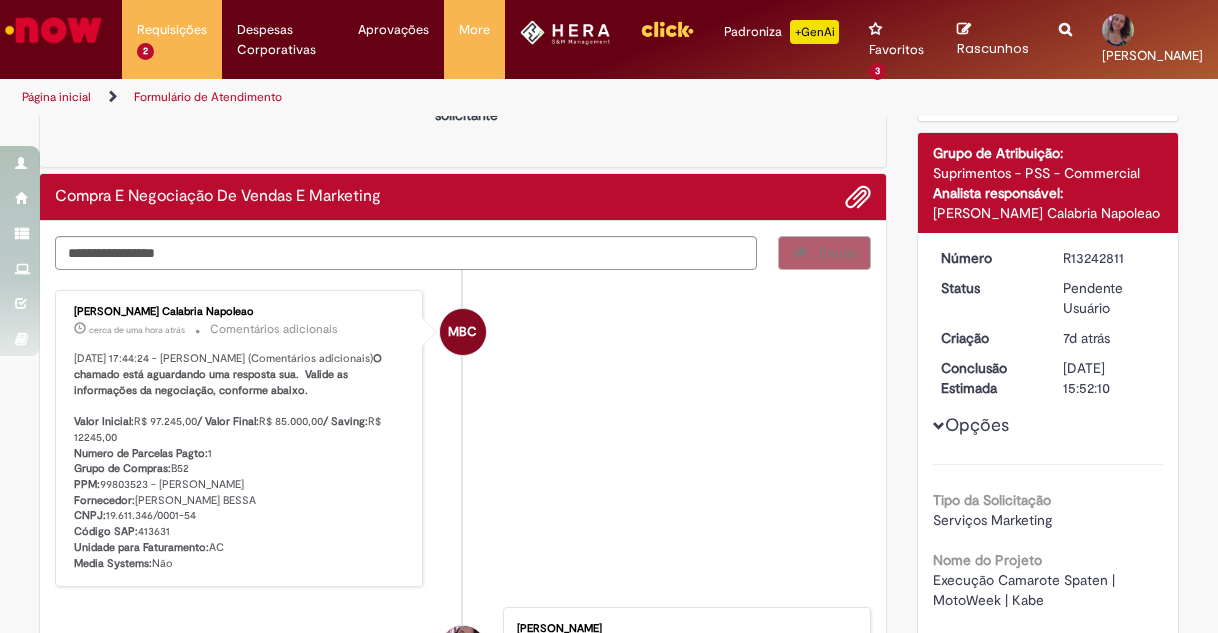 type 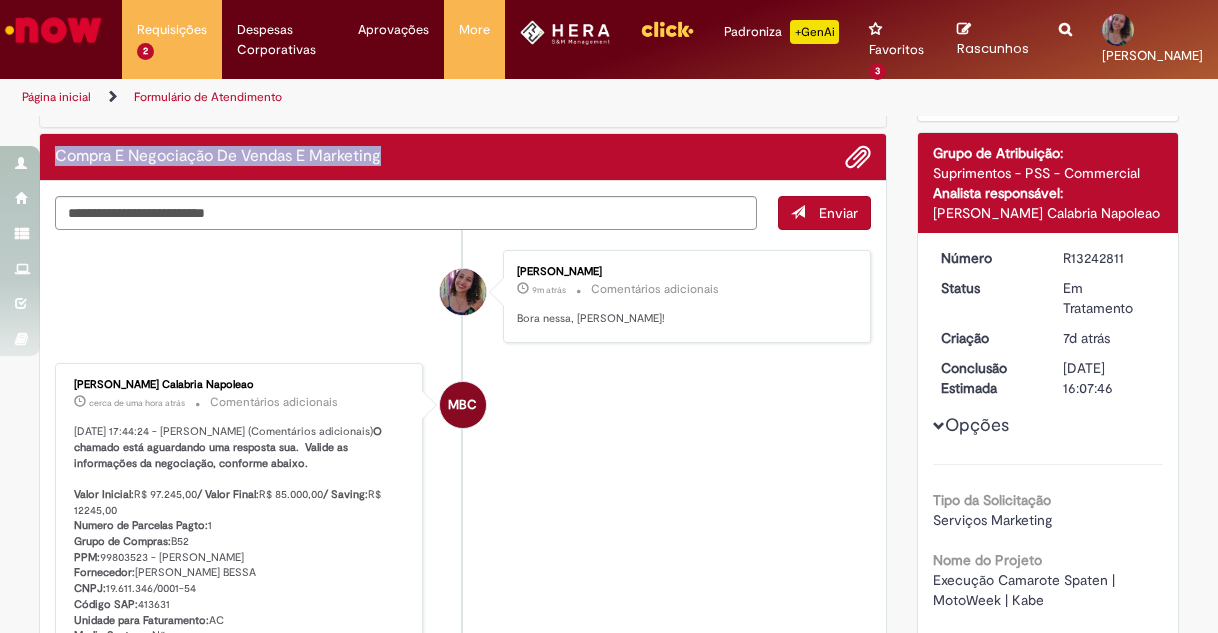 drag, startPoint x: 388, startPoint y: 154, endPoint x: 48, endPoint y: 157, distance: 340.01324 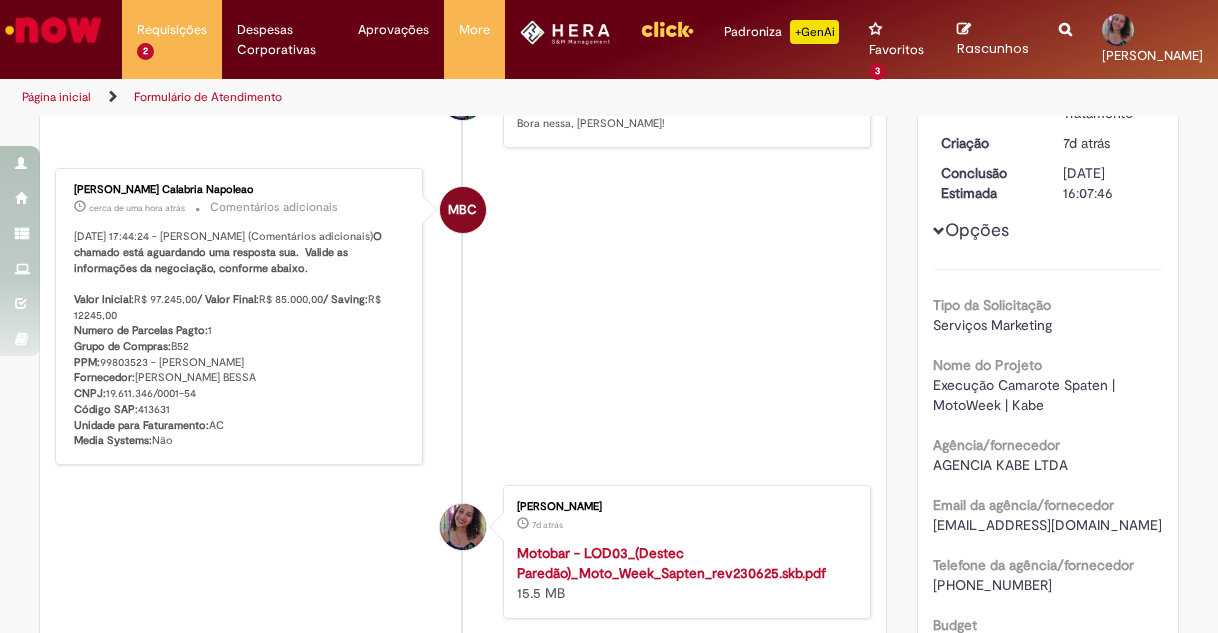 scroll, scrollTop: 300, scrollLeft: 0, axis: vertical 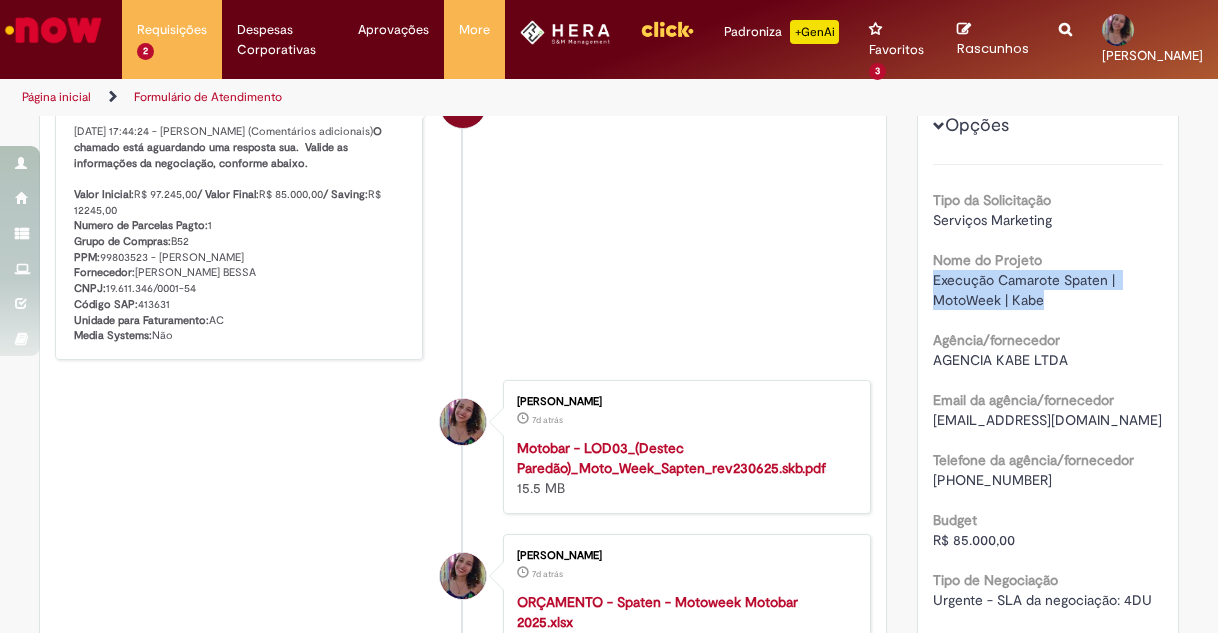 drag, startPoint x: 921, startPoint y: 283, endPoint x: 1069, endPoint y: 292, distance: 148.27339 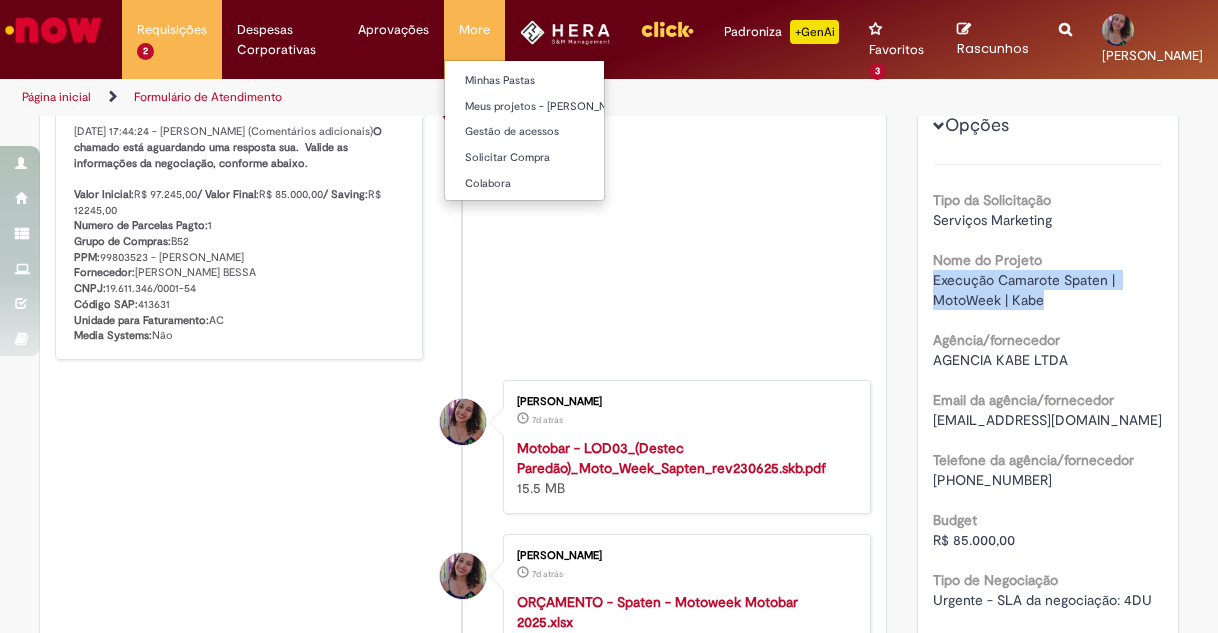 copy on "financeiro@influenzaproducoes.com" 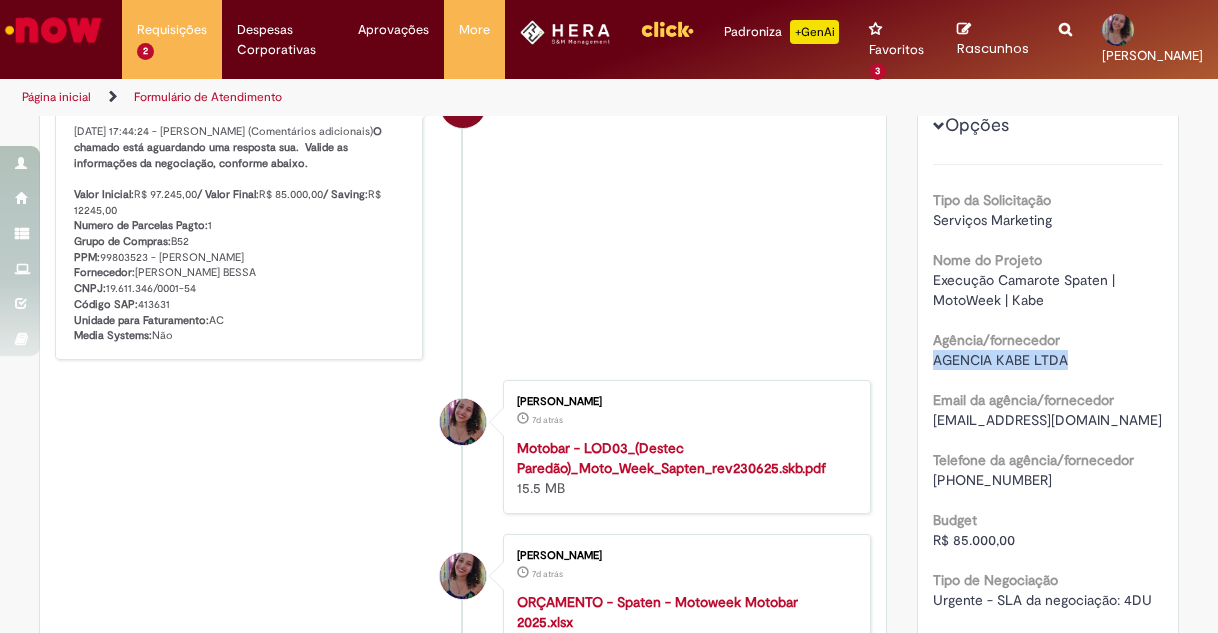 drag, startPoint x: 923, startPoint y: 353, endPoint x: 1067, endPoint y: 358, distance: 144.08678 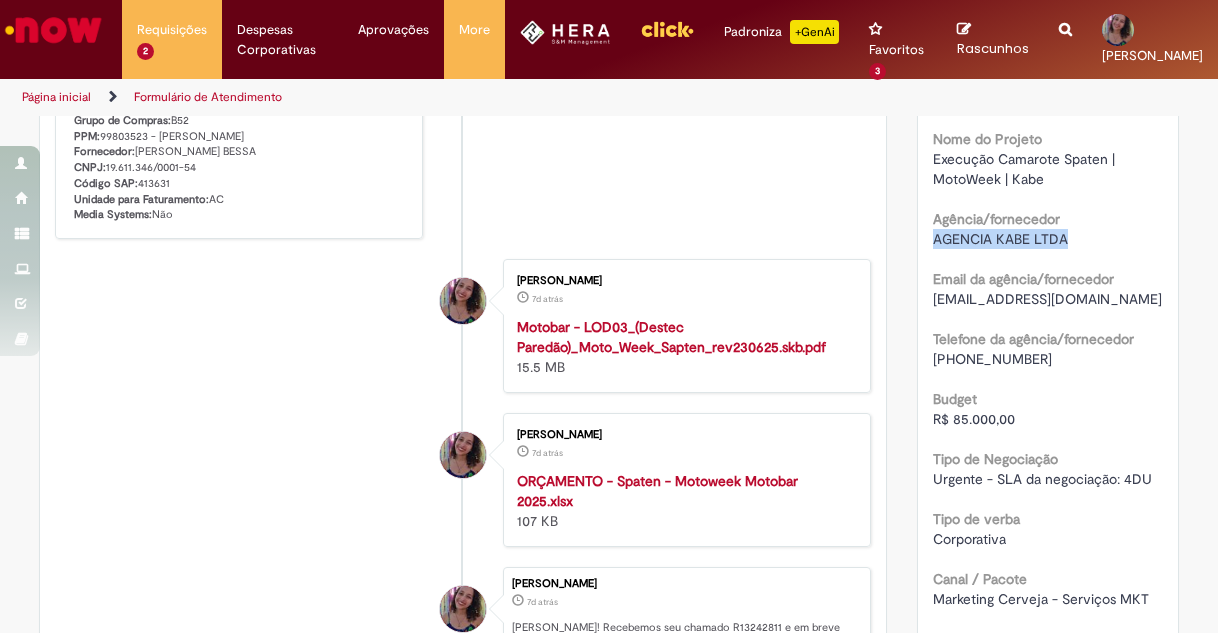 scroll, scrollTop: 600, scrollLeft: 0, axis: vertical 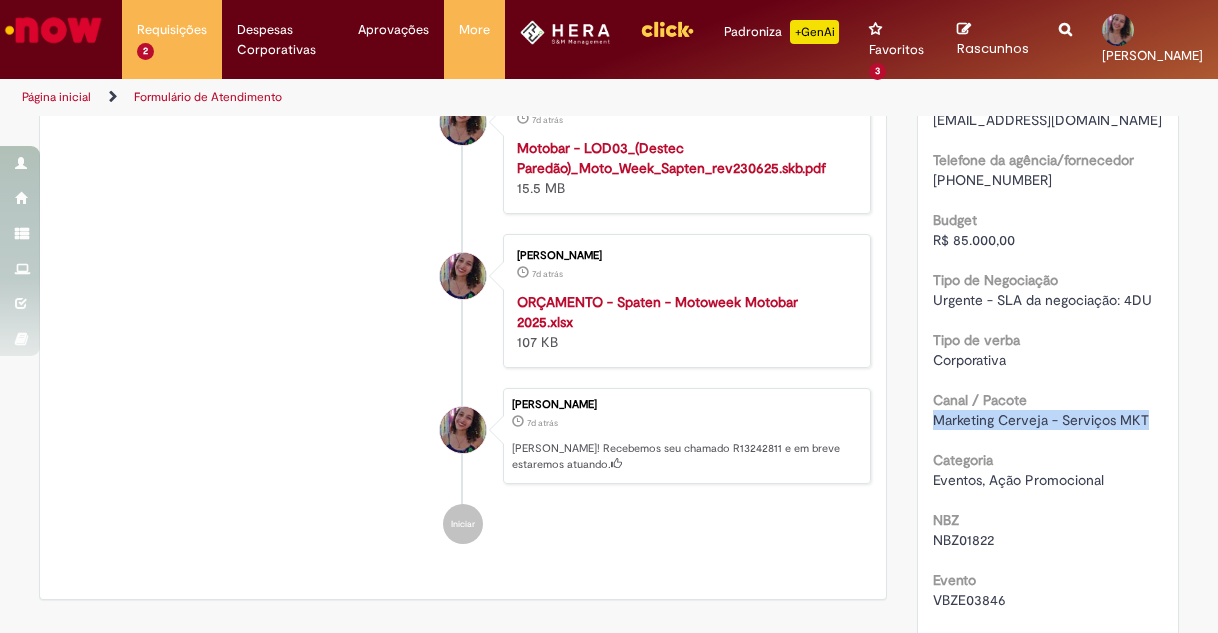 drag, startPoint x: 928, startPoint y: 417, endPoint x: 1164, endPoint y: 417, distance: 236 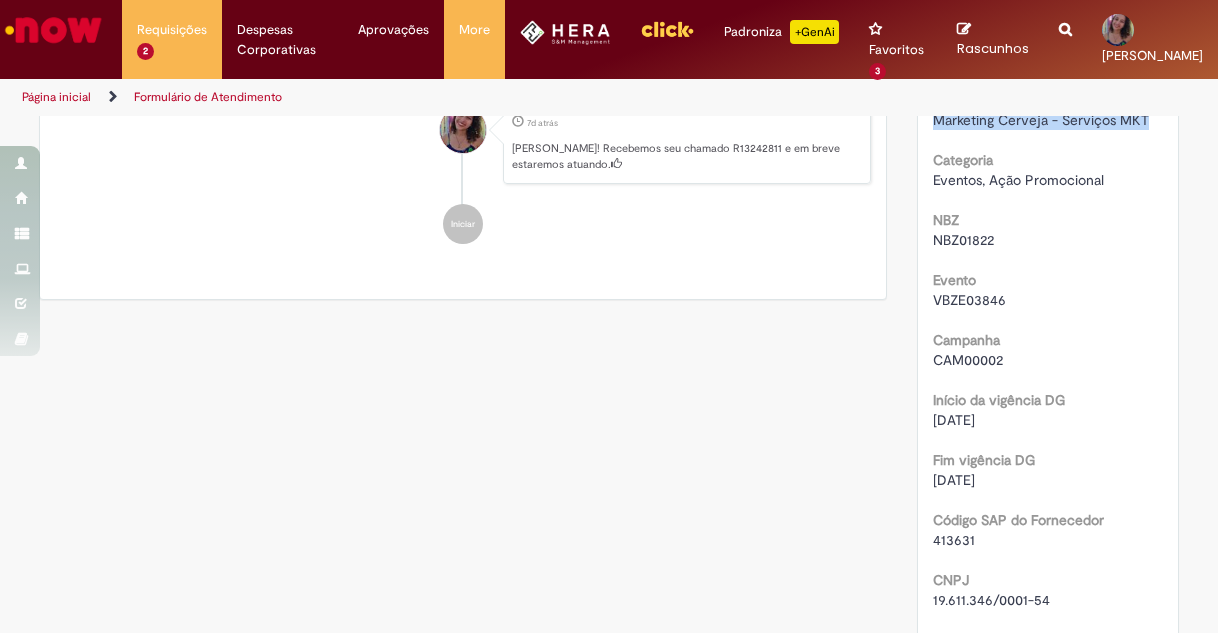 scroll, scrollTop: 1100, scrollLeft: 0, axis: vertical 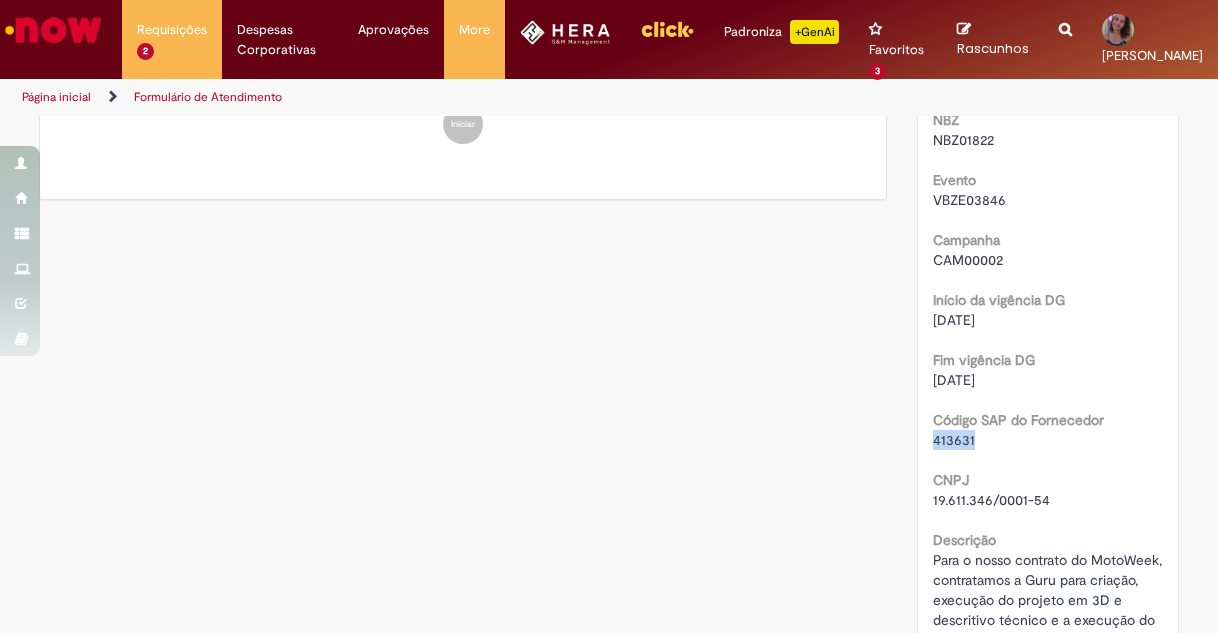 drag, startPoint x: 975, startPoint y: 441, endPoint x: 913, endPoint y: 436, distance: 62.201286 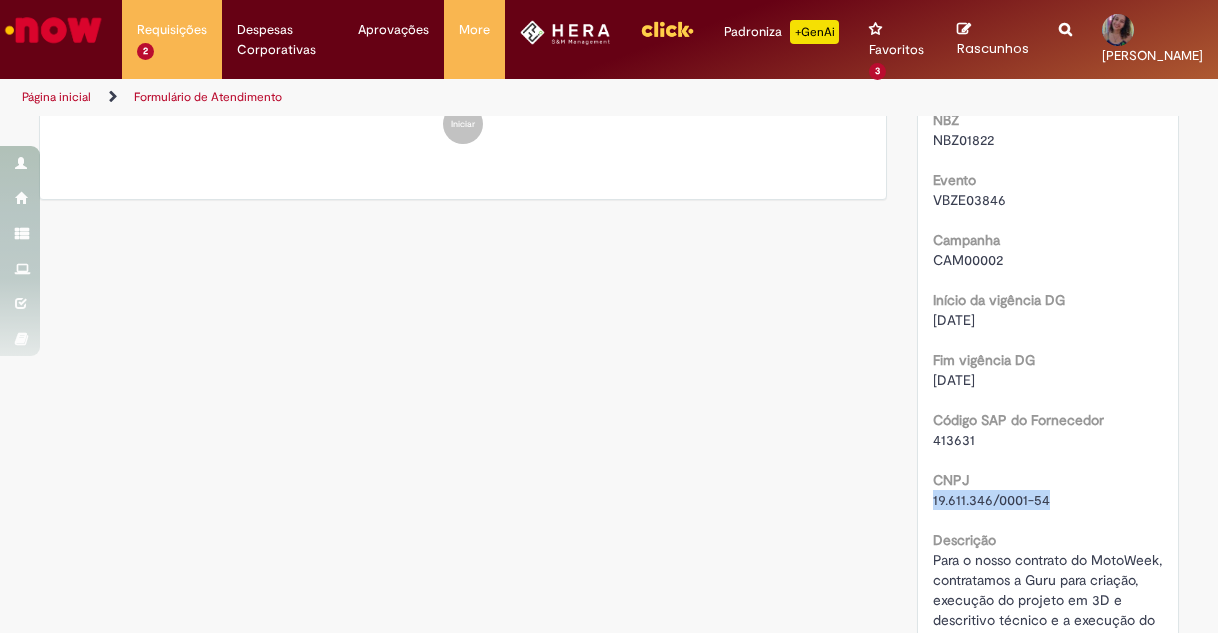 drag, startPoint x: 1042, startPoint y: 497, endPoint x: 925, endPoint y: 493, distance: 117.06836 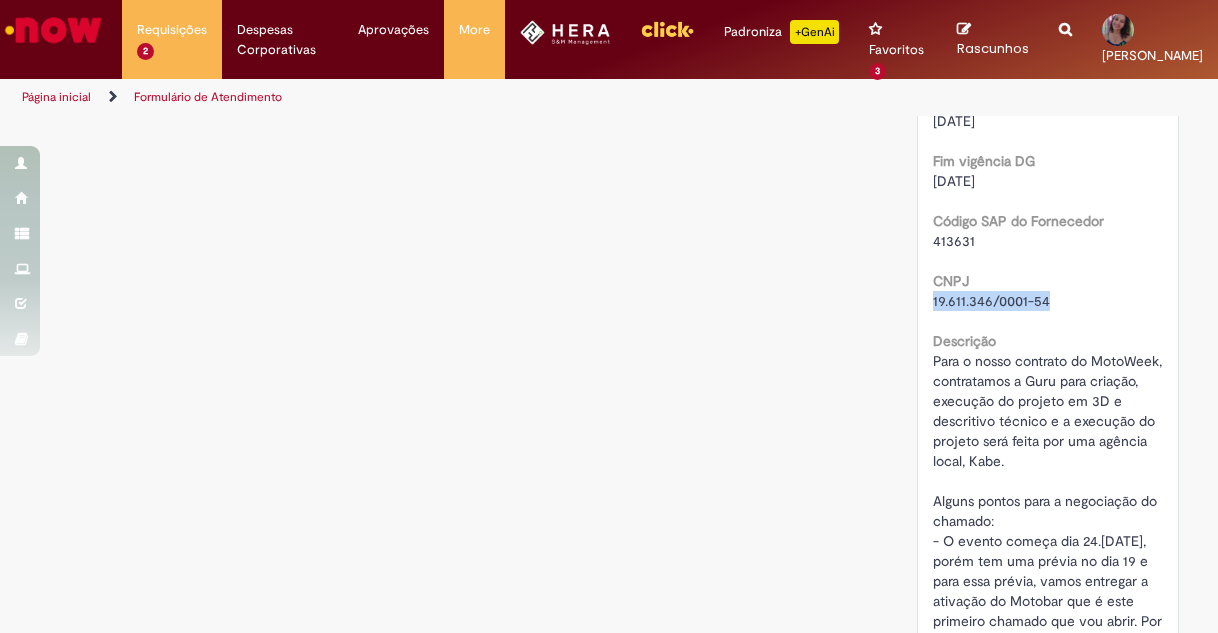scroll, scrollTop: 1300, scrollLeft: 0, axis: vertical 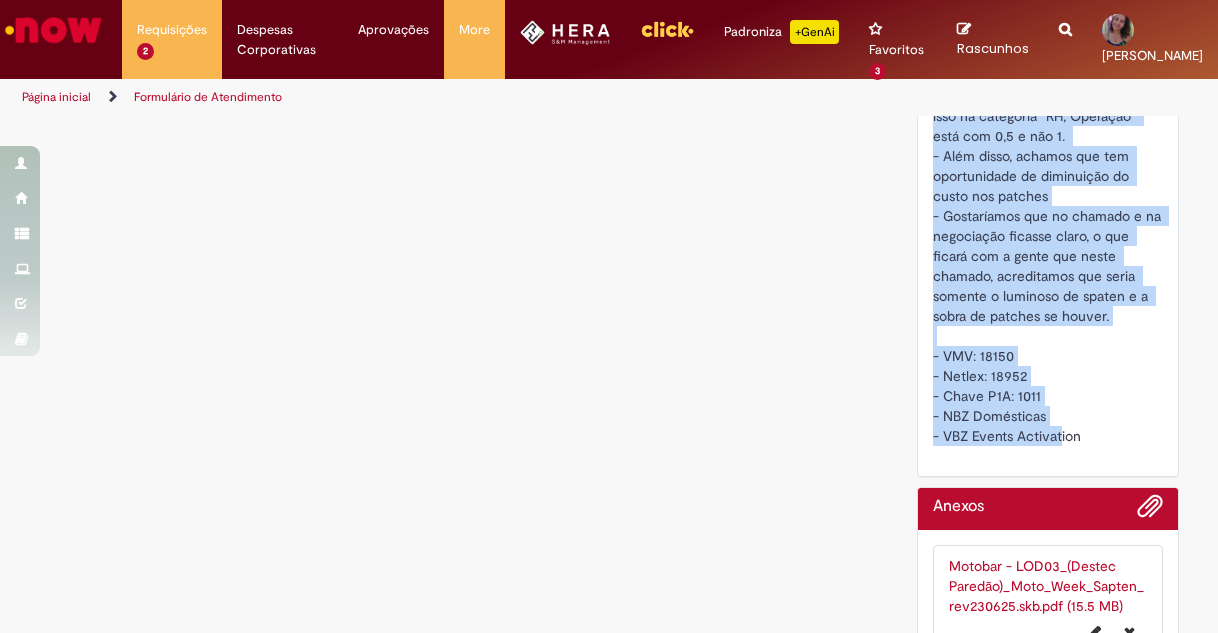 drag, startPoint x: 928, startPoint y: 355, endPoint x: 1087, endPoint y: 429, distance: 175.37674 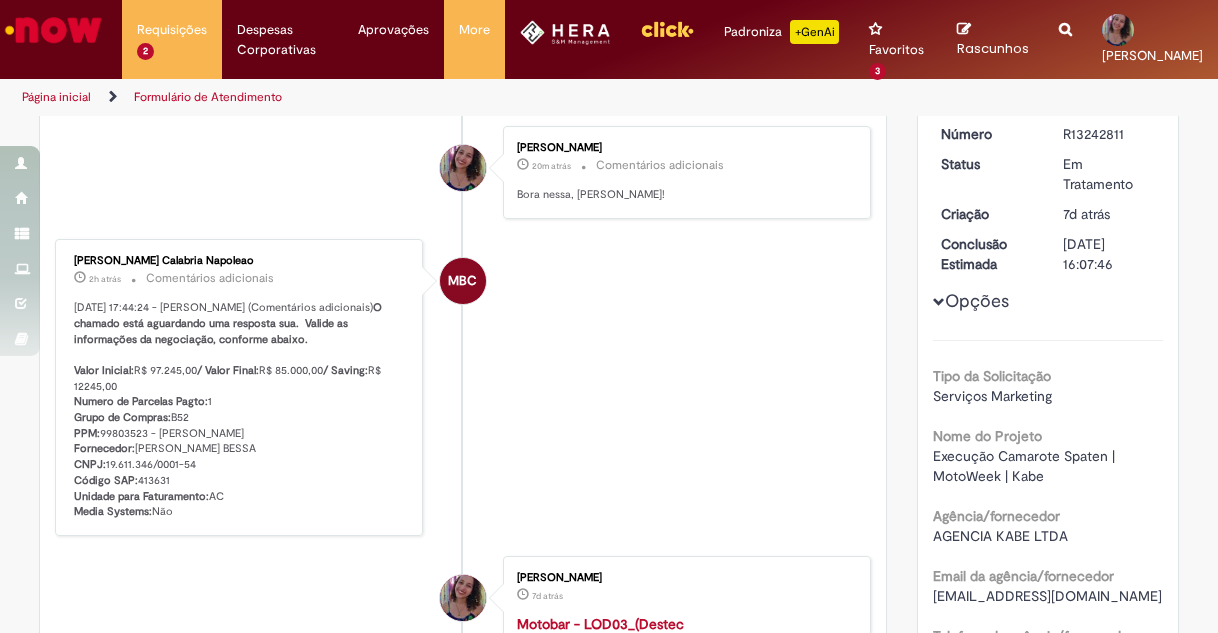 scroll, scrollTop: 0, scrollLeft: 0, axis: both 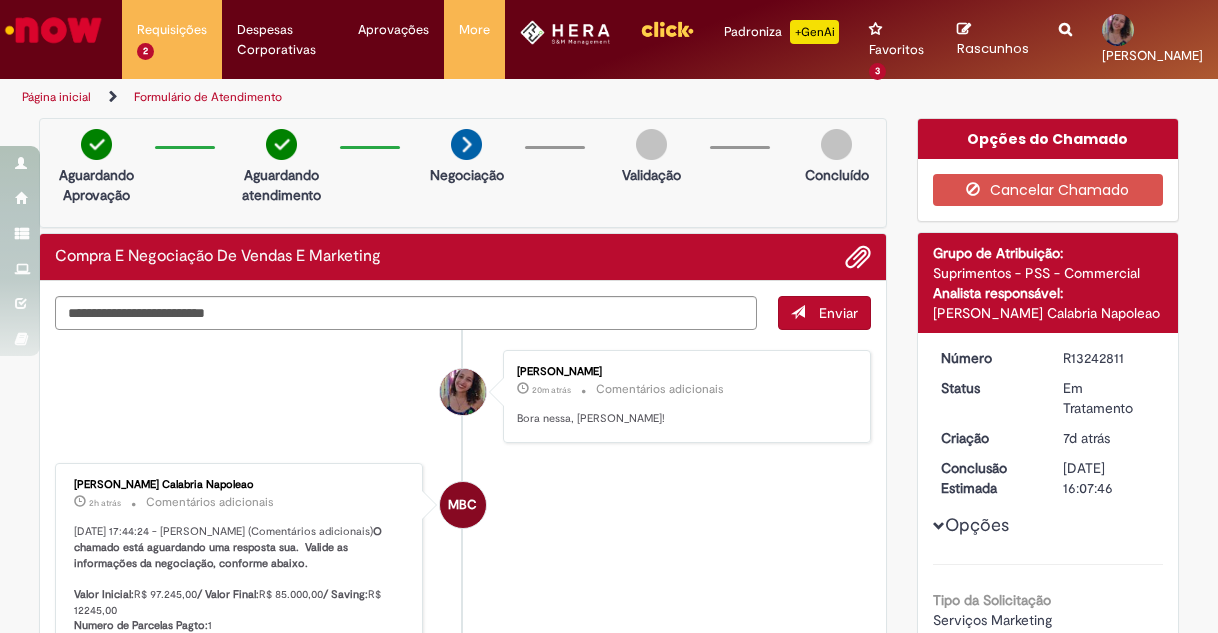 drag, startPoint x: 1052, startPoint y: 356, endPoint x: 1144, endPoint y: 351, distance: 92.13577 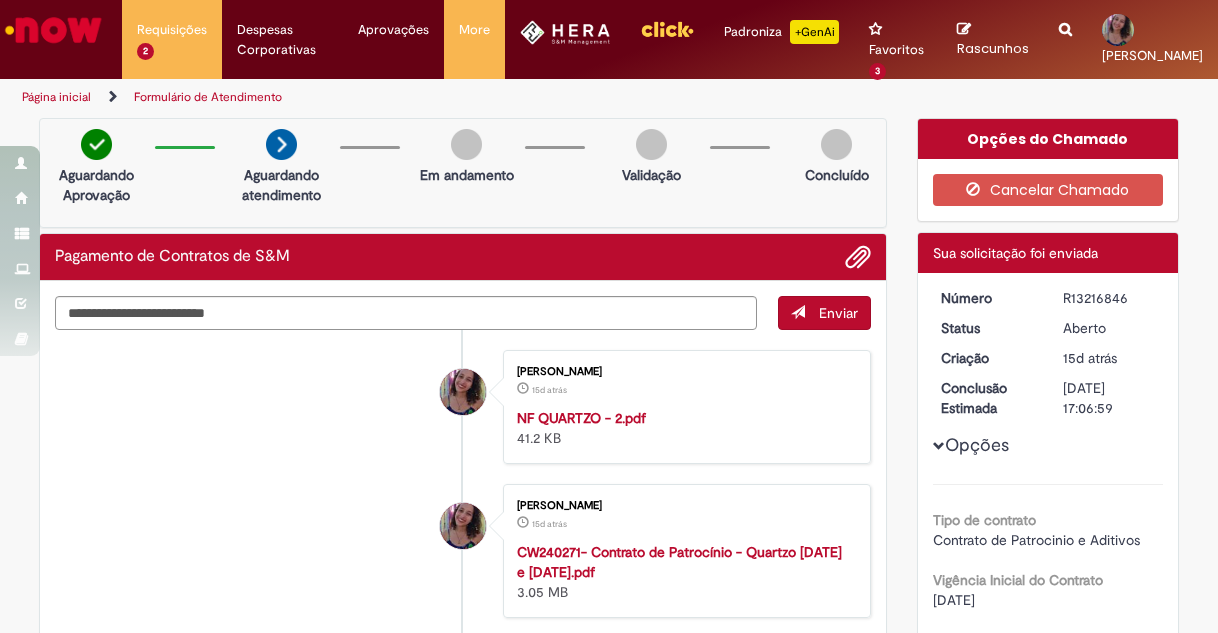 scroll, scrollTop: 0, scrollLeft: 0, axis: both 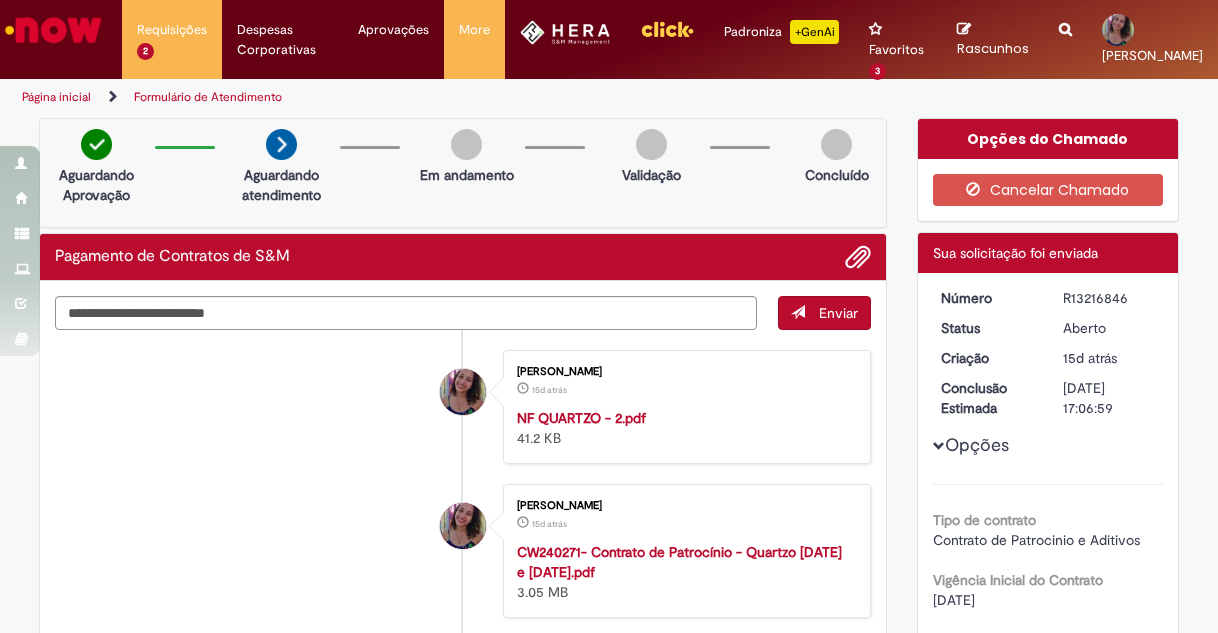 click at bounding box center [53, 30] 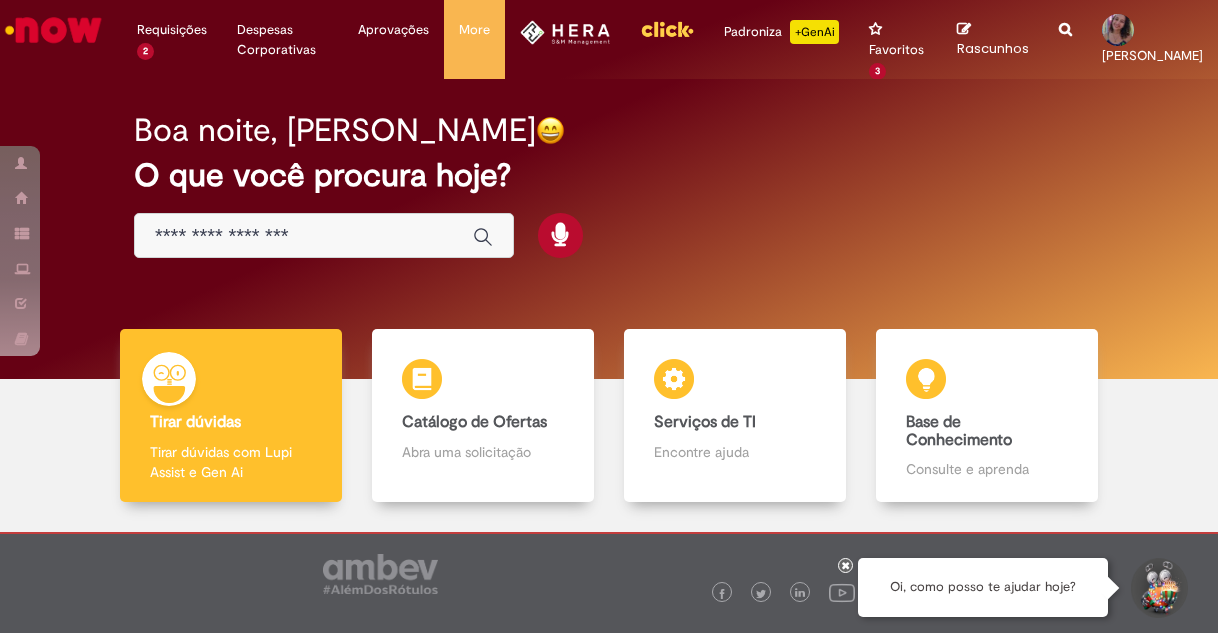 scroll, scrollTop: 0, scrollLeft: 0, axis: both 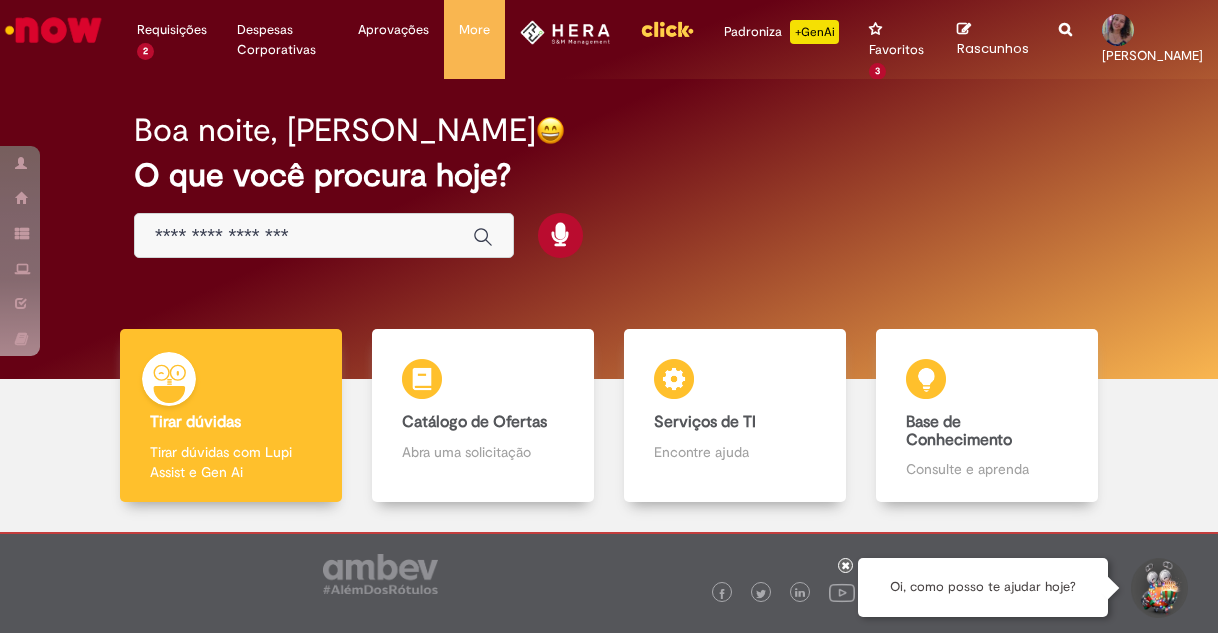 click at bounding box center (304, 236) 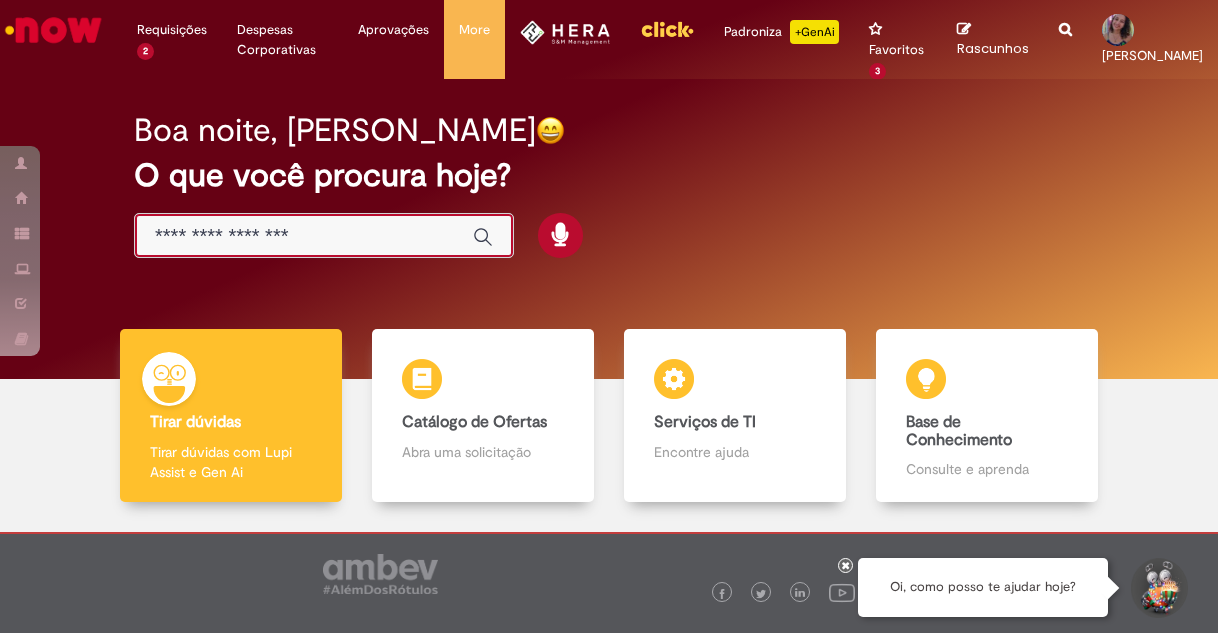 paste on "**********" 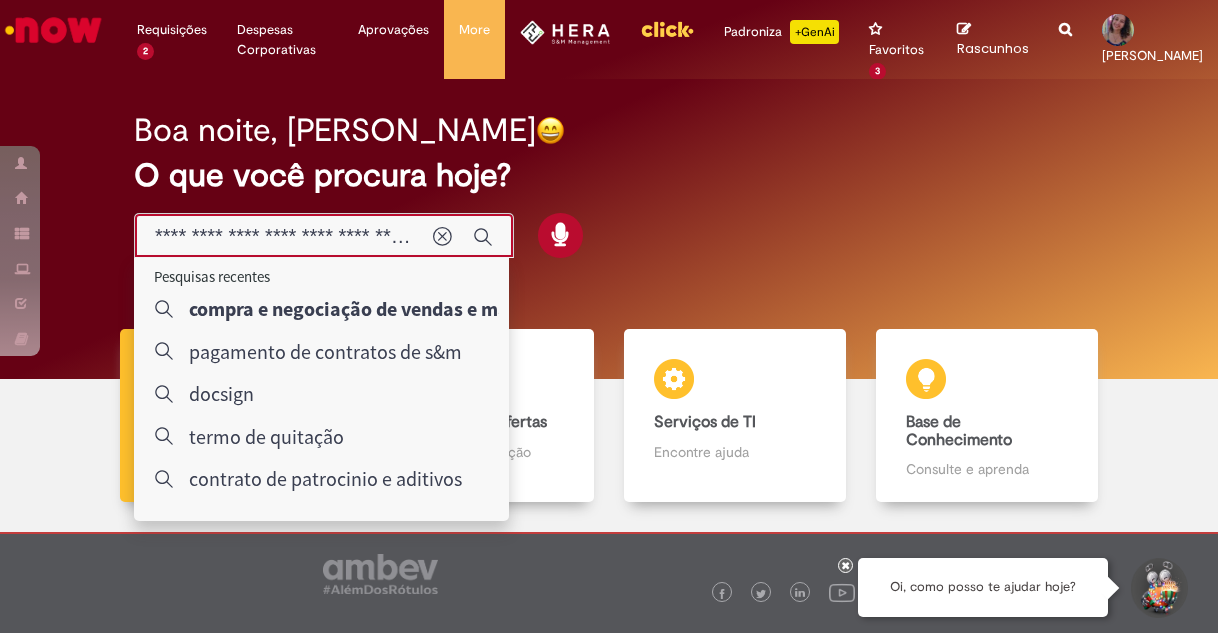 scroll, scrollTop: 0, scrollLeft: 123, axis: horizontal 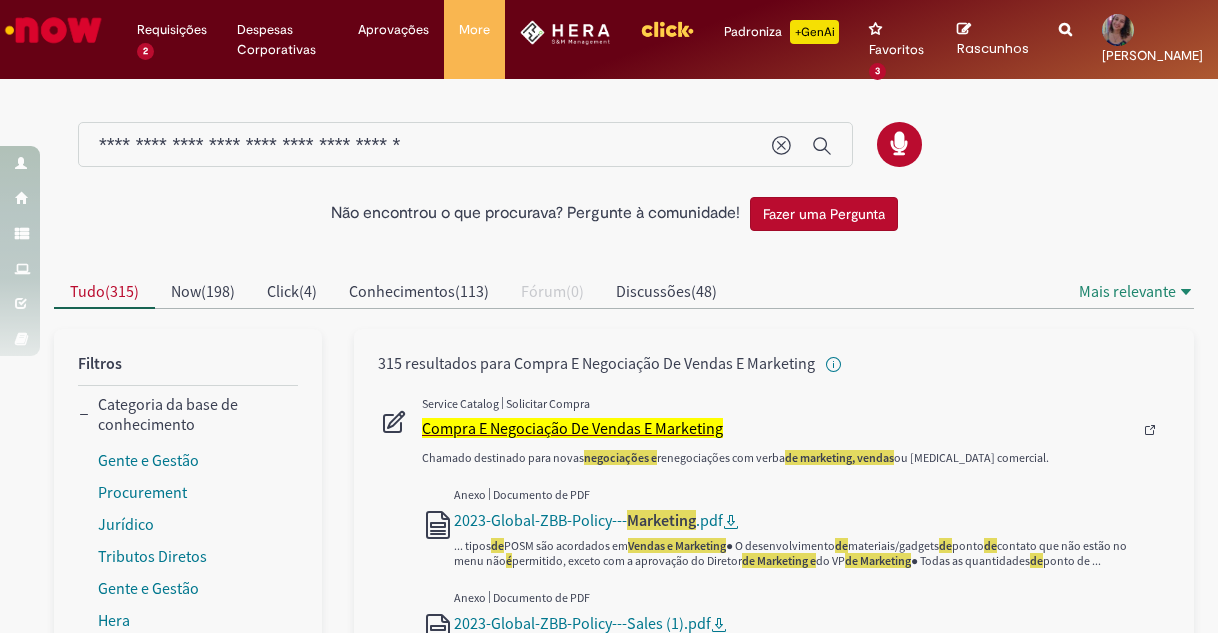 click on "Compra E Negociação De Vendas E Marketing" at bounding box center [572, 428] 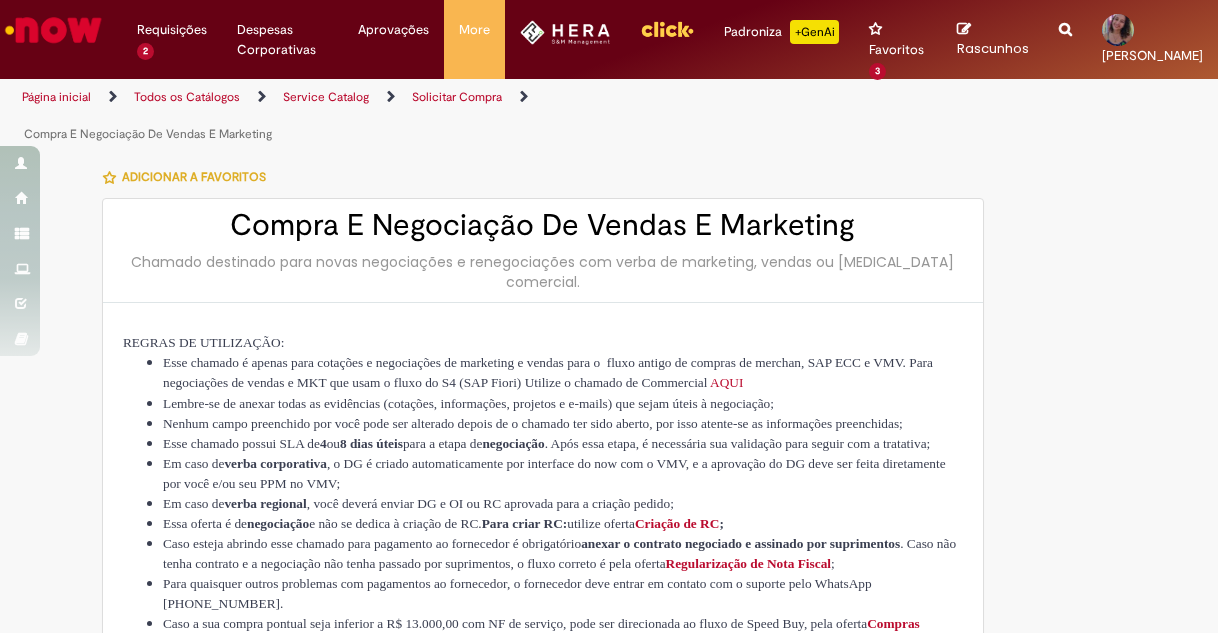 type on "********" 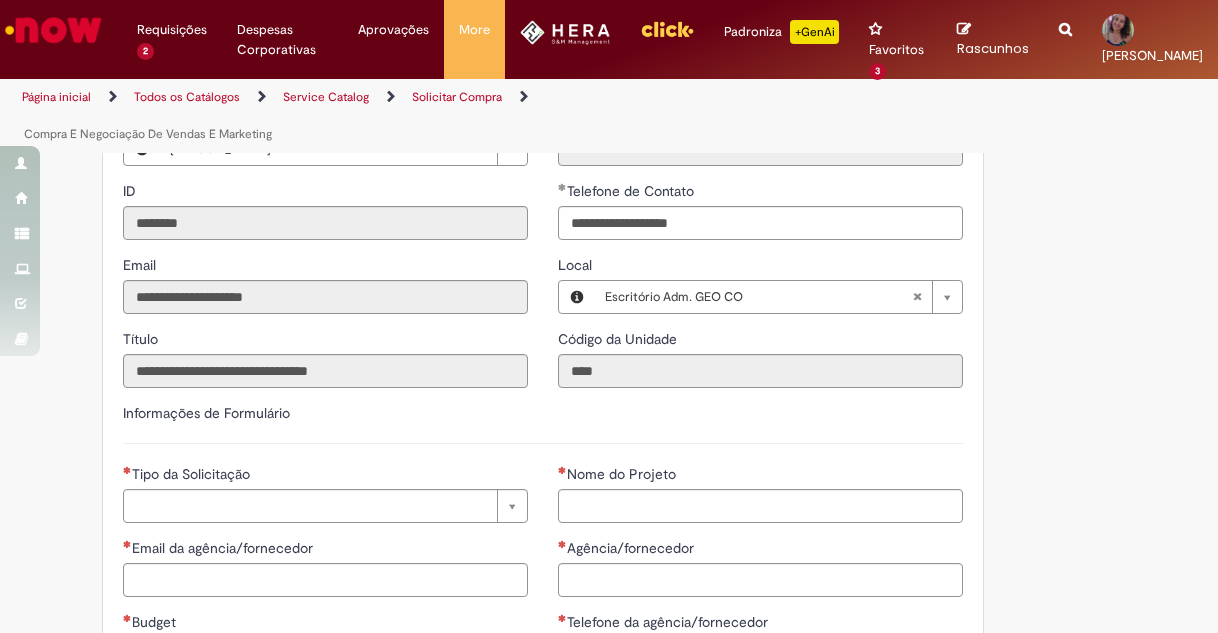 scroll, scrollTop: 700, scrollLeft: 0, axis: vertical 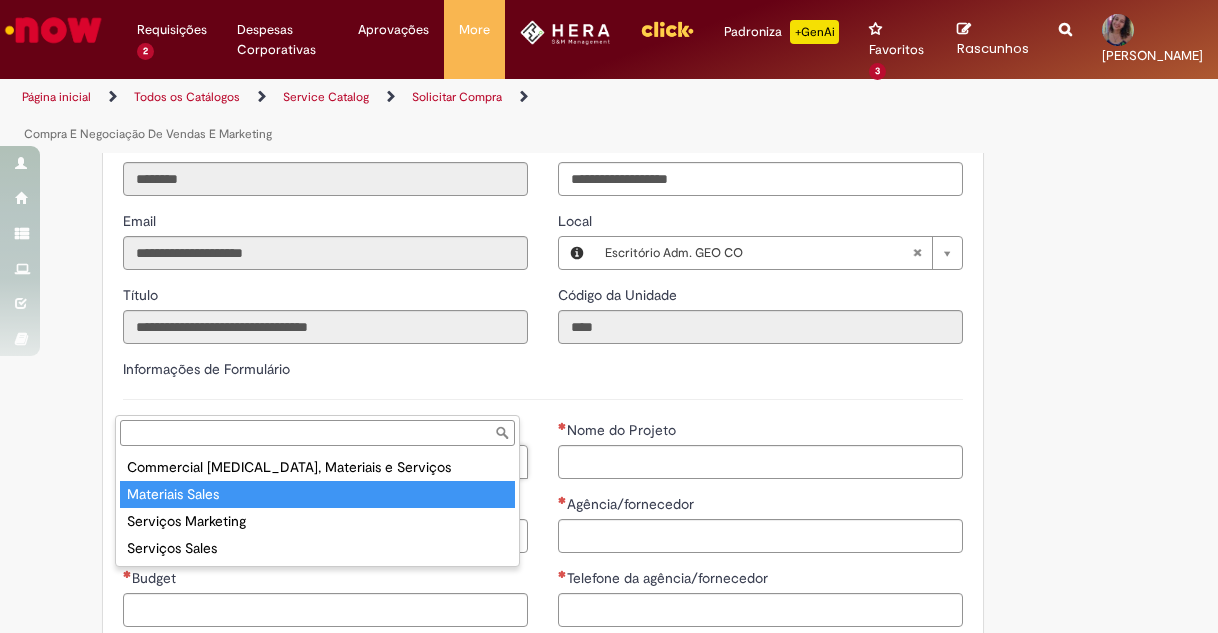 type on "**********" 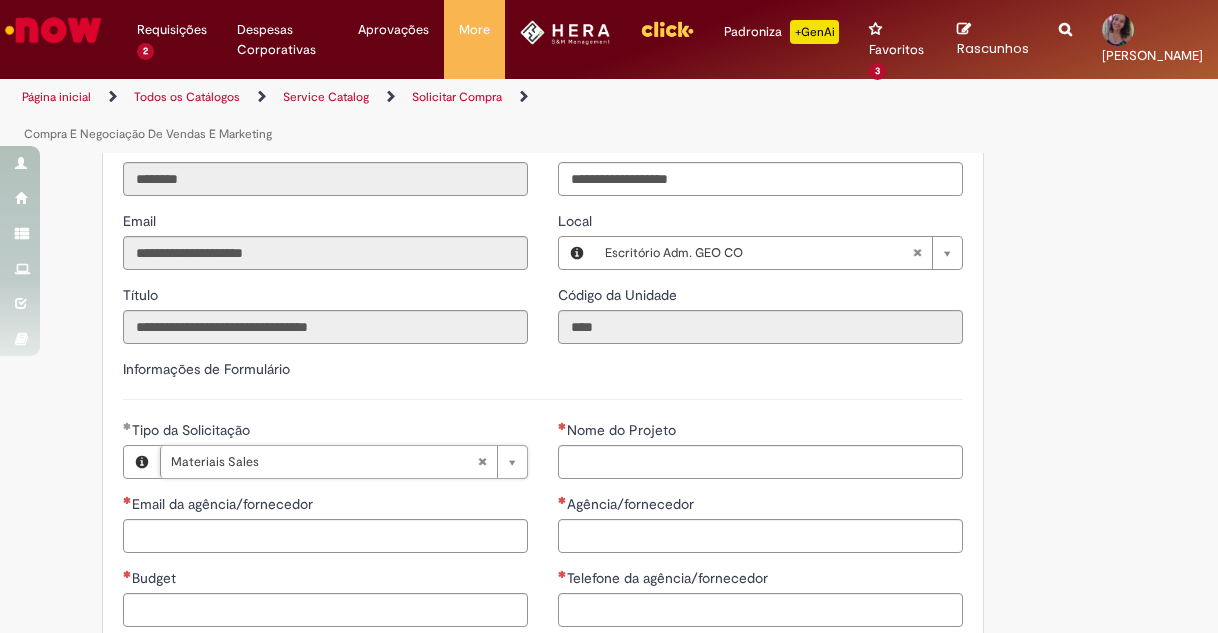 type 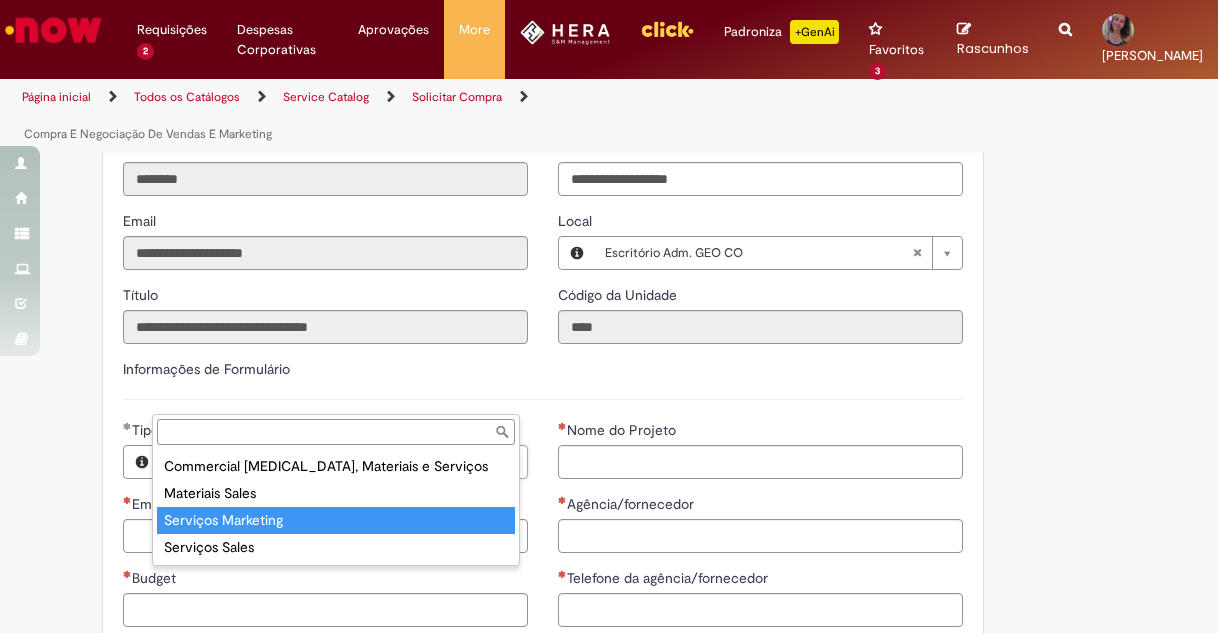 type on "**********" 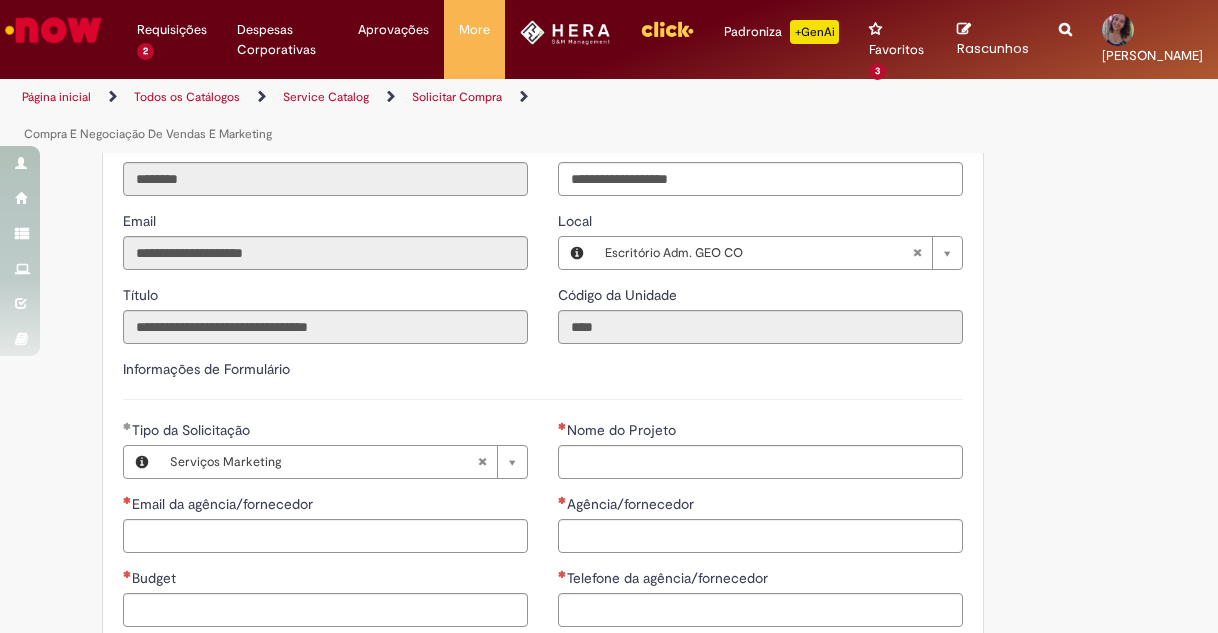 scroll, scrollTop: 0, scrollLeft: 0, axis: both 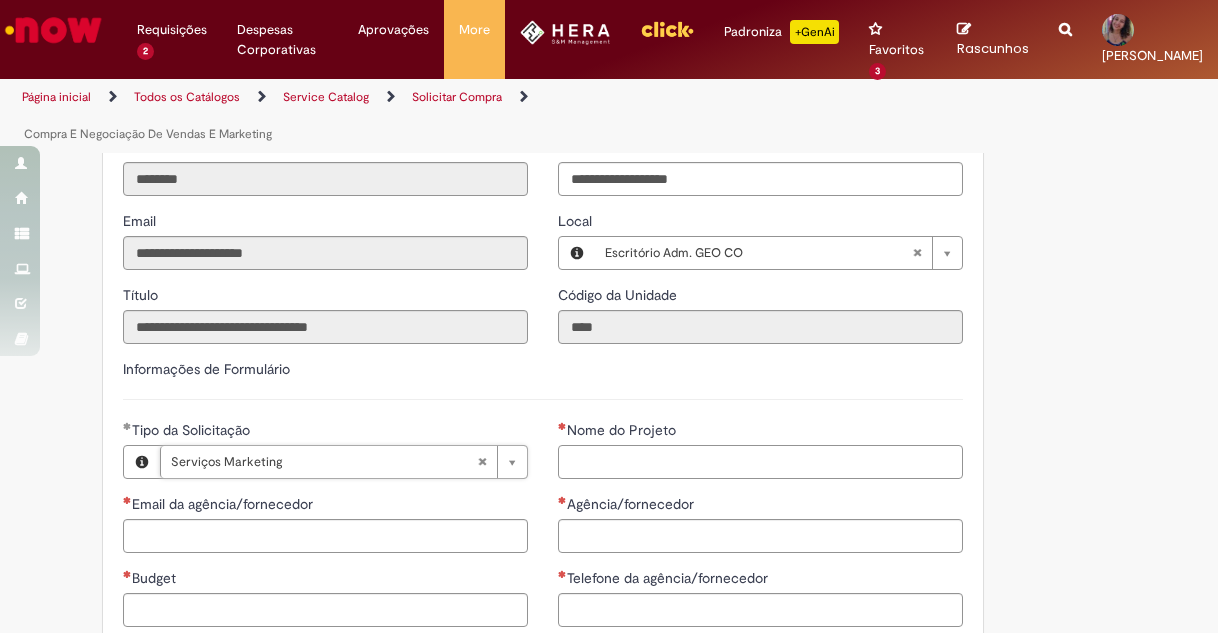 click on "Nome do Projeto" at bounding box center (760, 462) 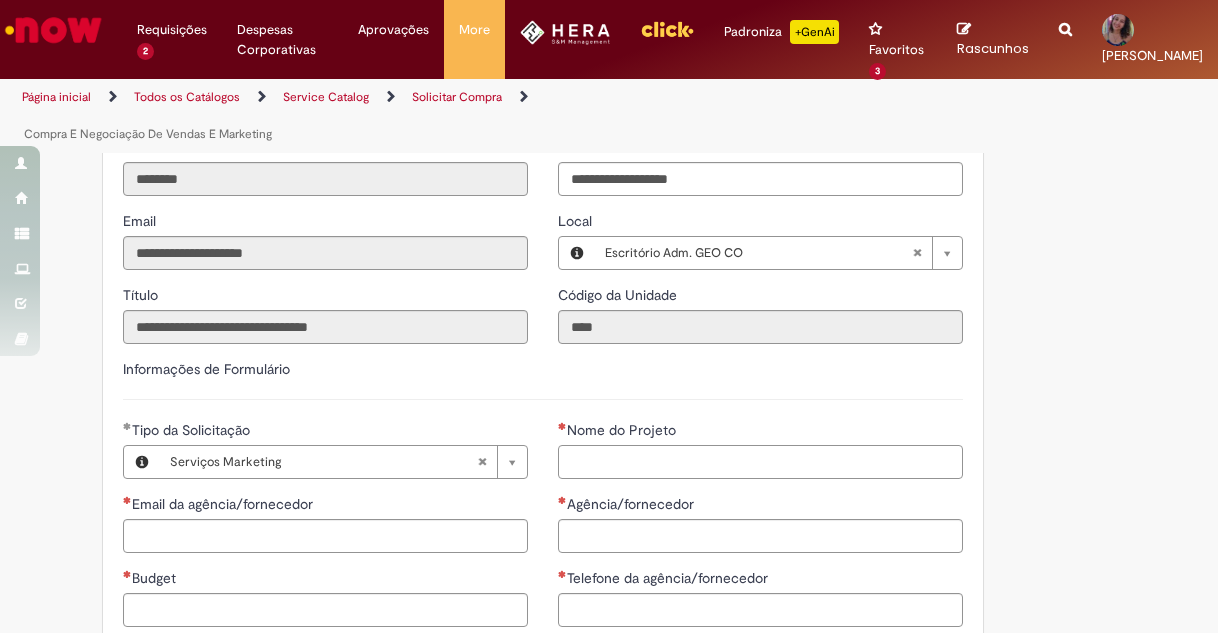 paste on "**********" 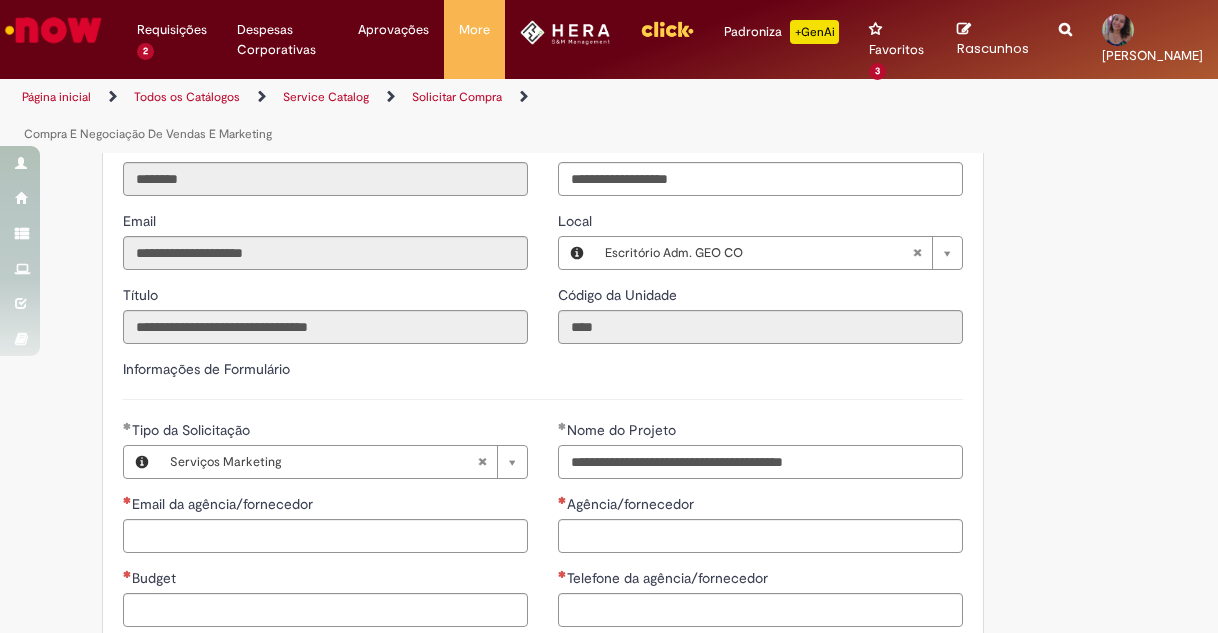drag, startPoint x: 818, startPoint y: 401, endPoint x: 926, endPoint y: 395, distance: 108.16654 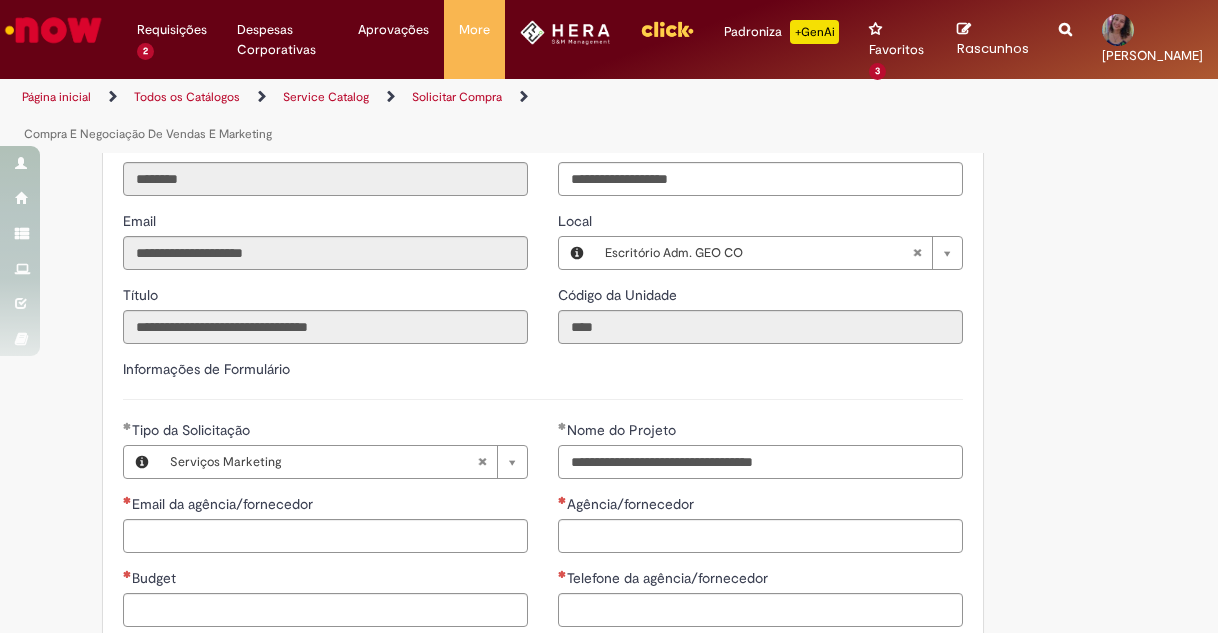 click on "**********" at bounding box center (760, 462) 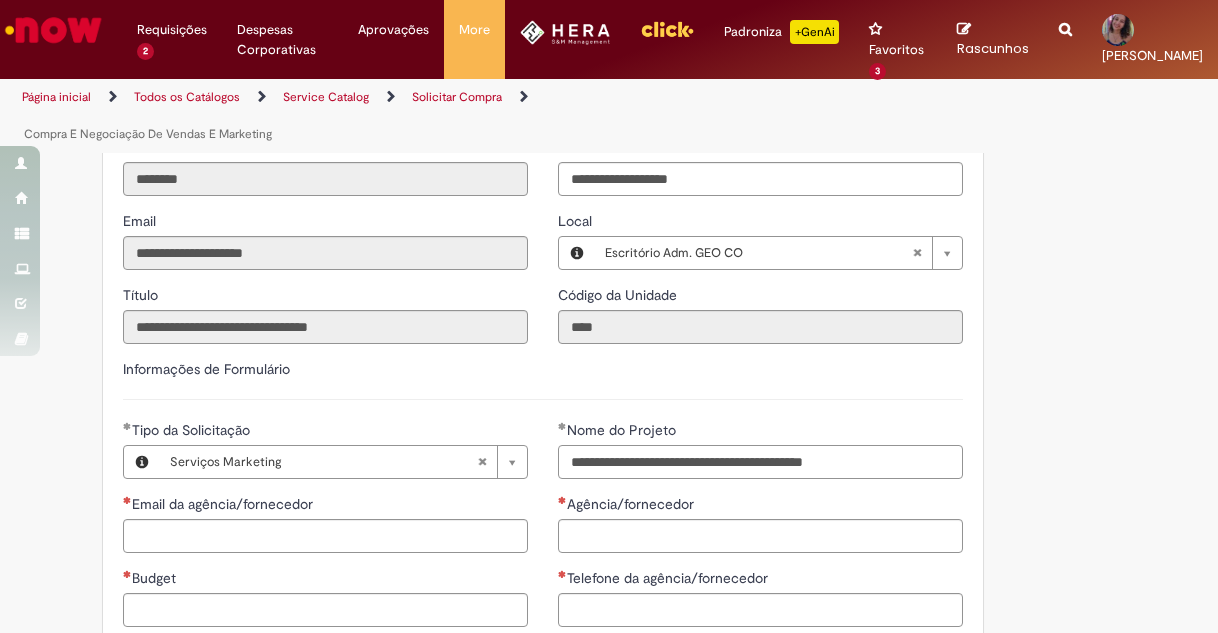 type on "**********" 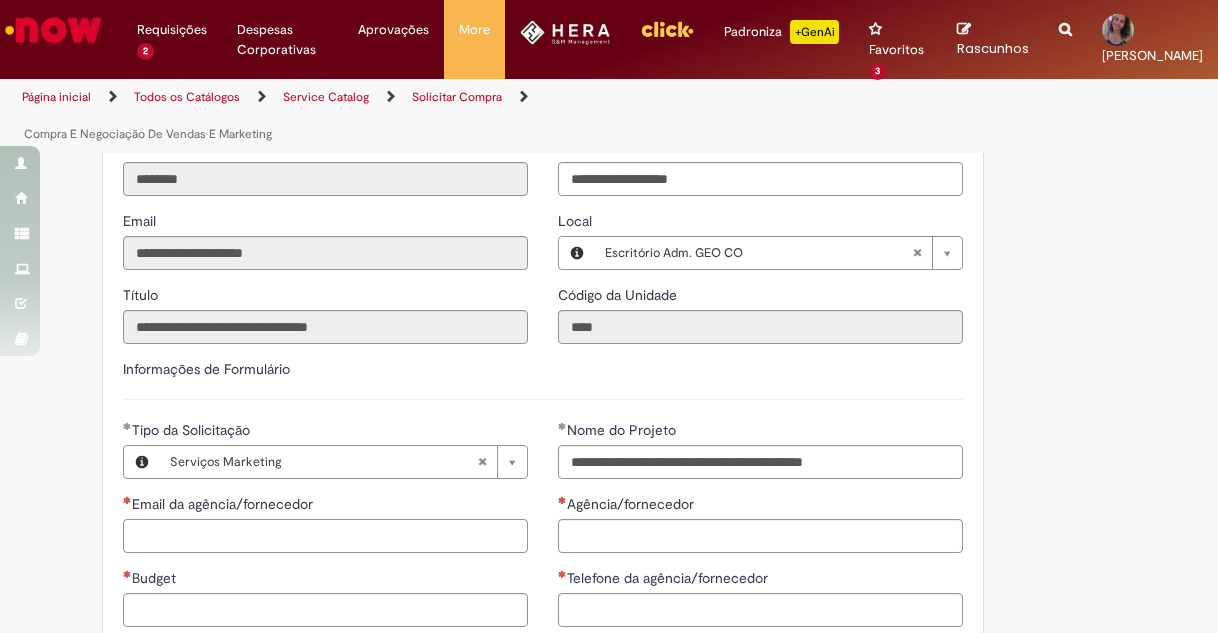 click on "Email da agência/fornecedor" at bounding box center (325, 536) 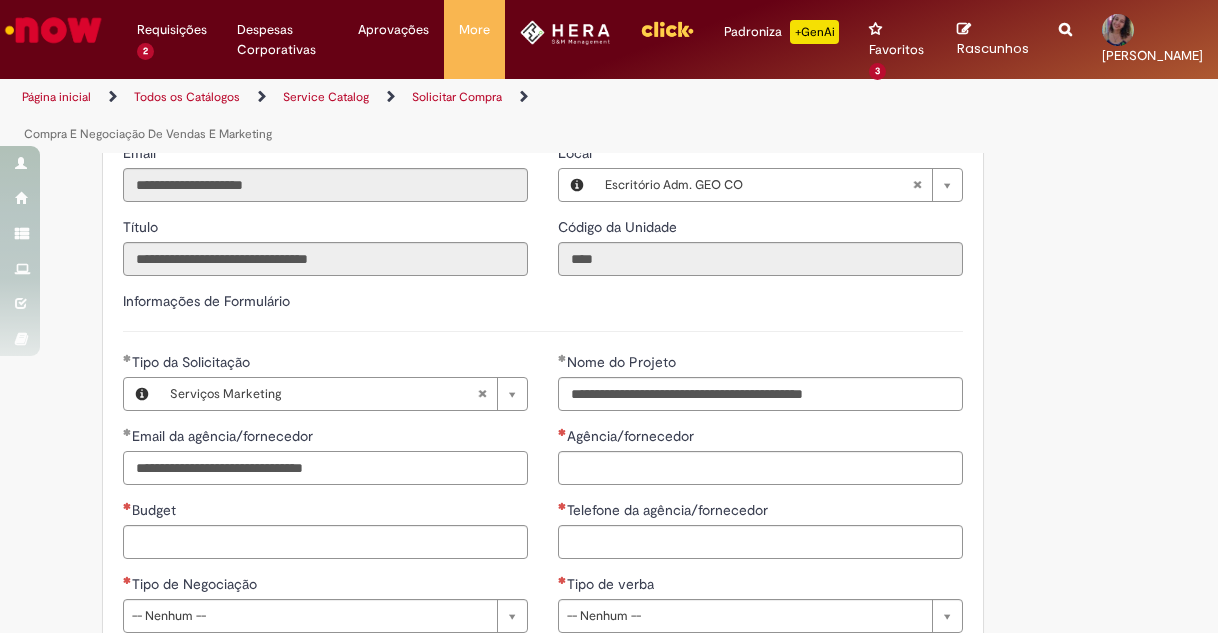 scroll, scrollTop: 800, scrollLeft: 0, axis: vertical 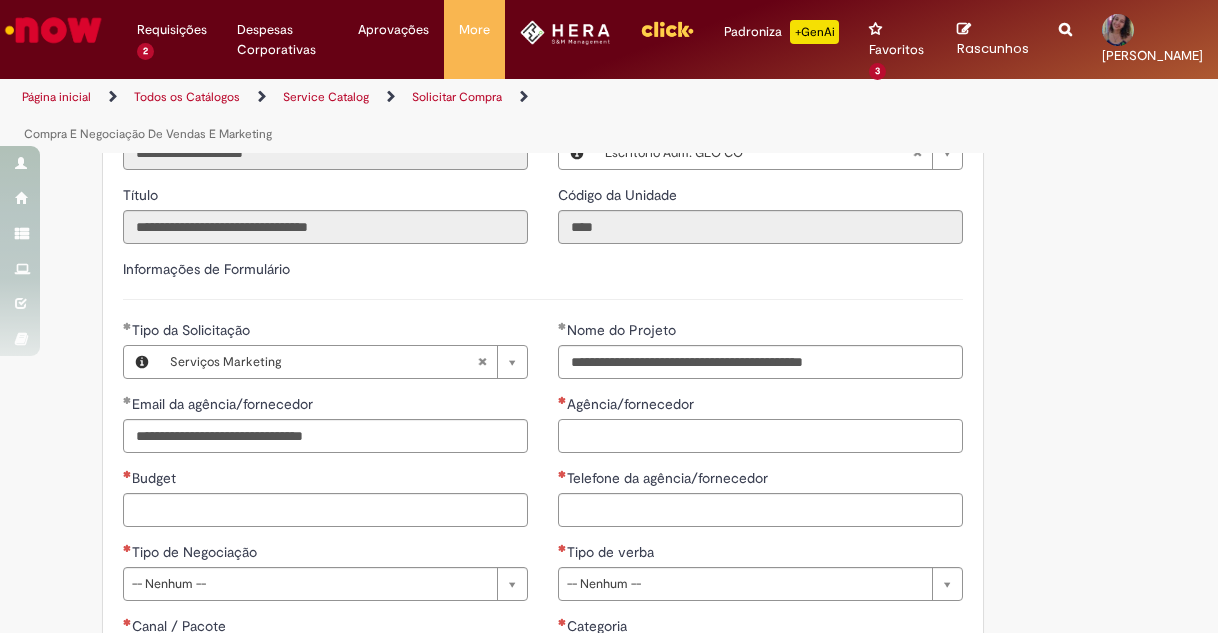 click on "Agência/fornecedor" at bounding box center [760, 436] 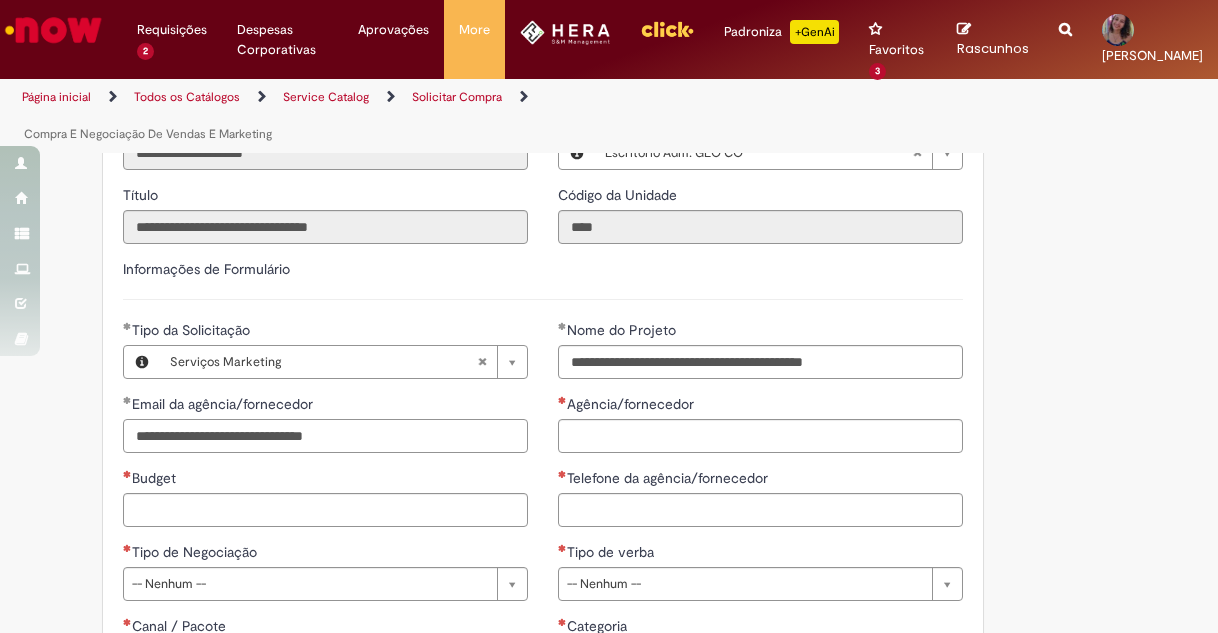 click on "**********" at bounding box center (325, 436) 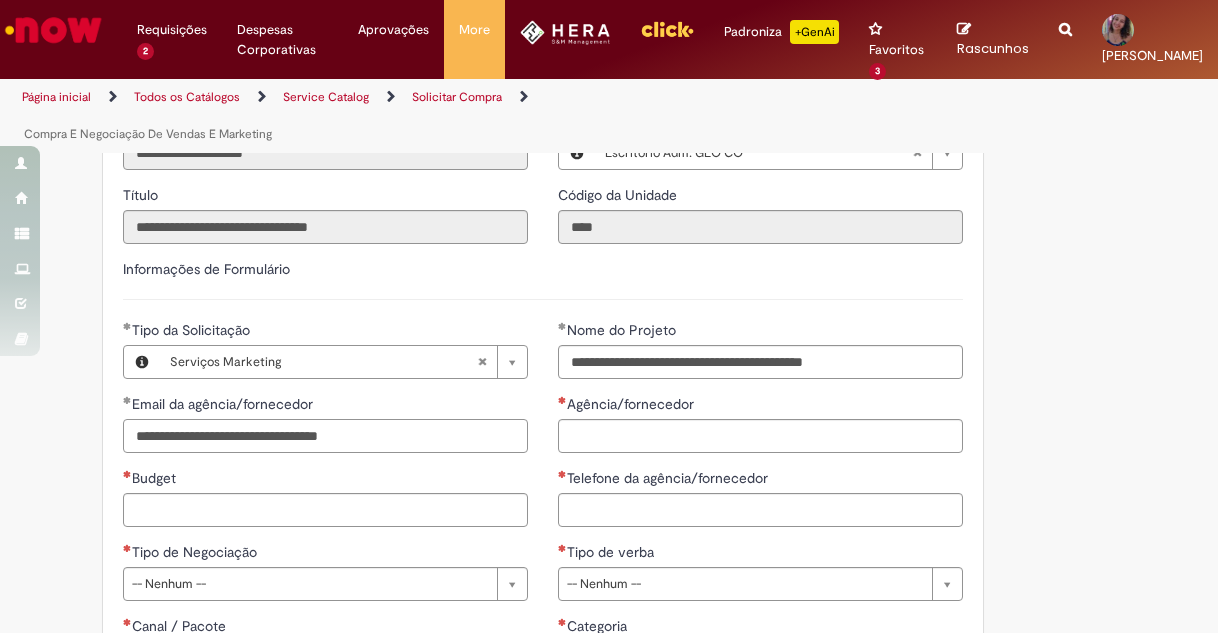 type on "**********" 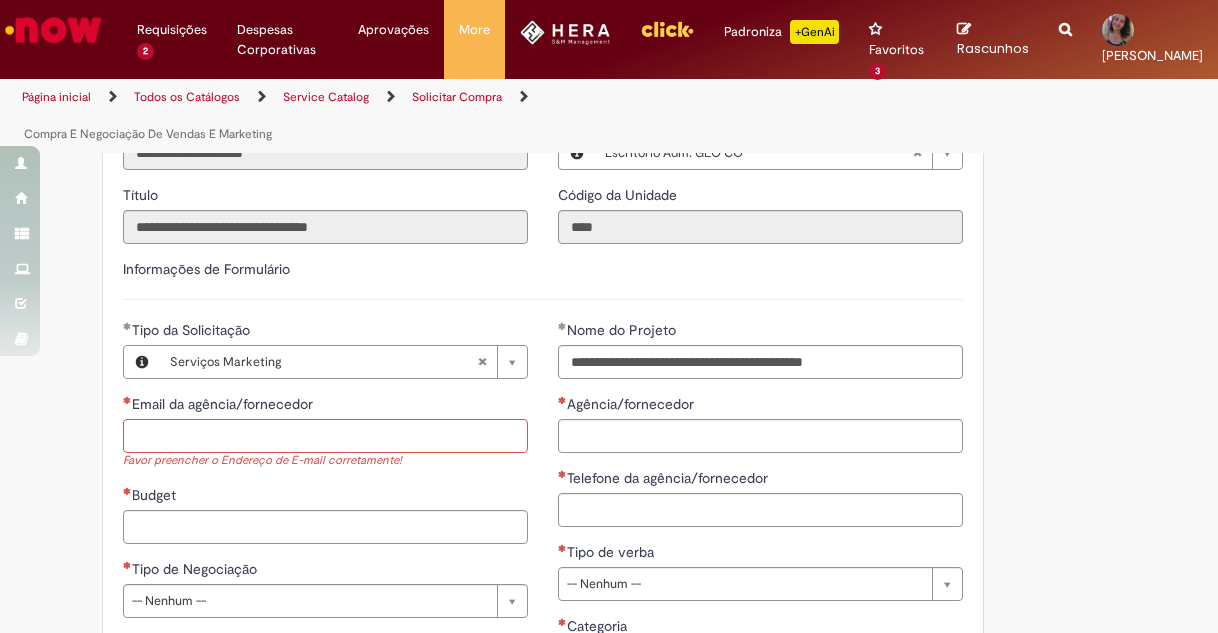 click on "Email da agência/fornecedor" at bounding box center (325, 436) 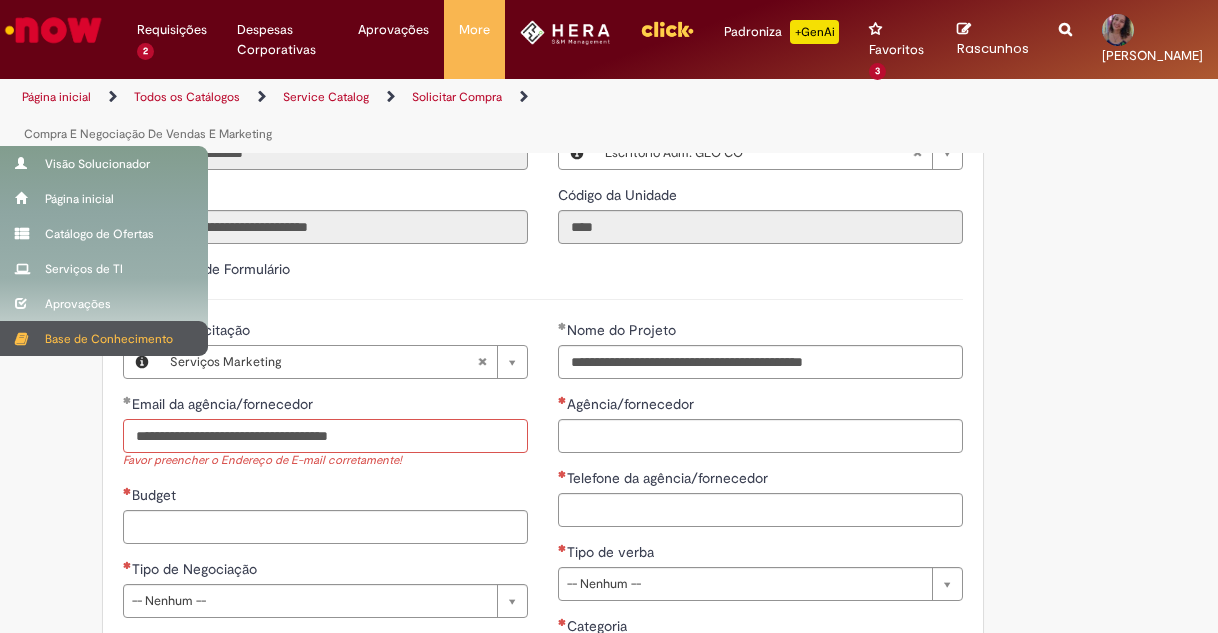 drag, startPoint x: 212, startPoint y: 377, endPoint x: 32, endPoint y: 341, distance: 183.5647 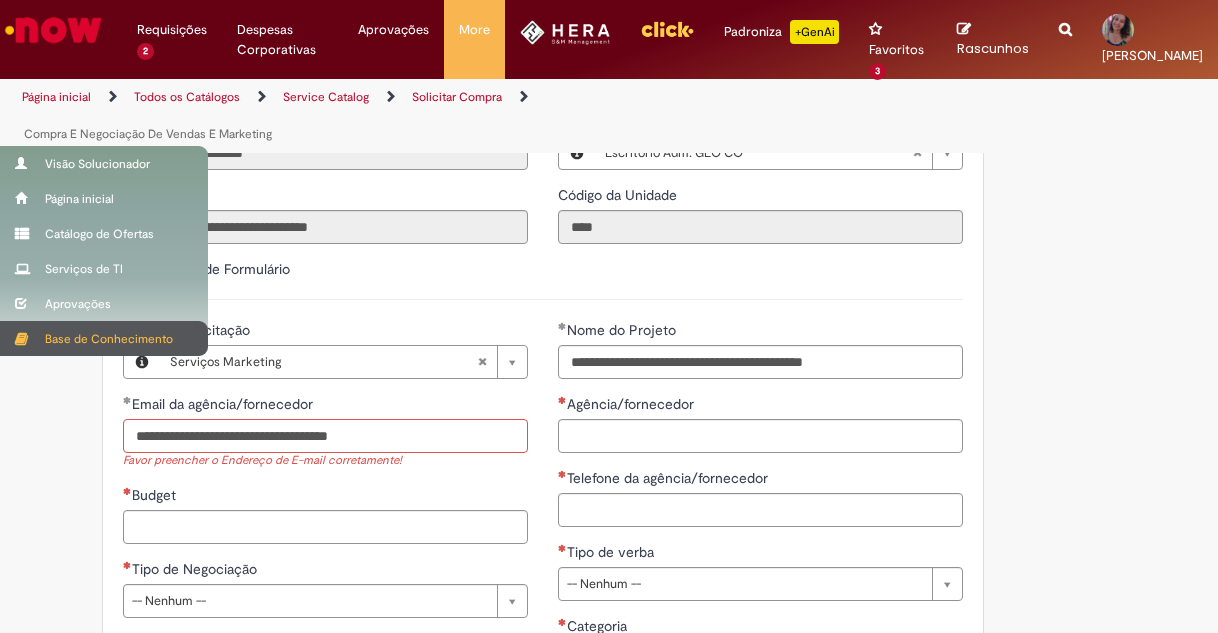 click on "Adicionar a Favoritos
Compra E Negociação De Vendas E Marketing
Chamado destinado para novas negociações e renegociações com verba de marketing, vendas ou capex comercial.
REGRAS DE UTILIZA ÇÃ O:
Esse chamado é apenas para   cotações e negociações de marketing e vendas   para o  fluxo antigo de compras de merchan, SAP ECC e VMV. Para negociações de vendas e MKT que usam o fluxo do S4 (SAP Fiori) Utilize o chamado de Commercial   AQUI
Lembre-se de anexar todas as evidências (cotações, informações, projetos e e-mails) que sejam úteis à negociação;
Nenhum campo preenchido por você pode ser alterado depois de o chamado ter sido aberto, por isso atente-se as informações preenchidas;
Esse chamado possui SLA de  4  ou  8 dias úteis  para a etapa de  negociação . Após essa etapa, é necessária sua validação para seguir com a tratativa;
Em caso de
;" at bounding box center [511, 310] 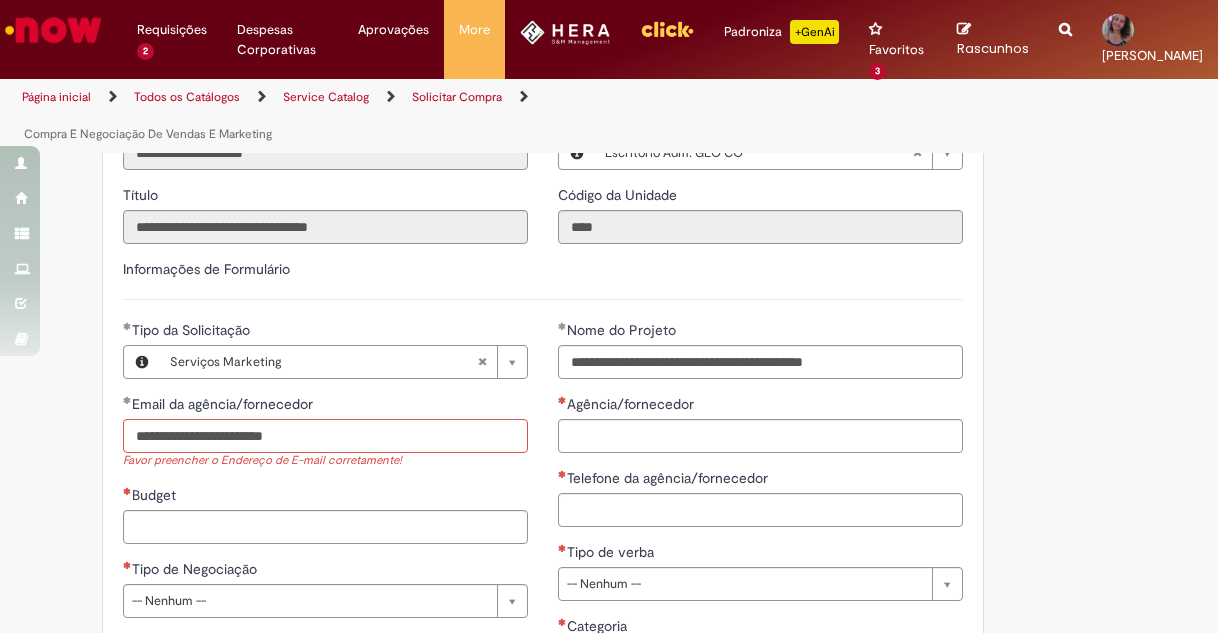 click on "**********" at bounding box center (325, 436) 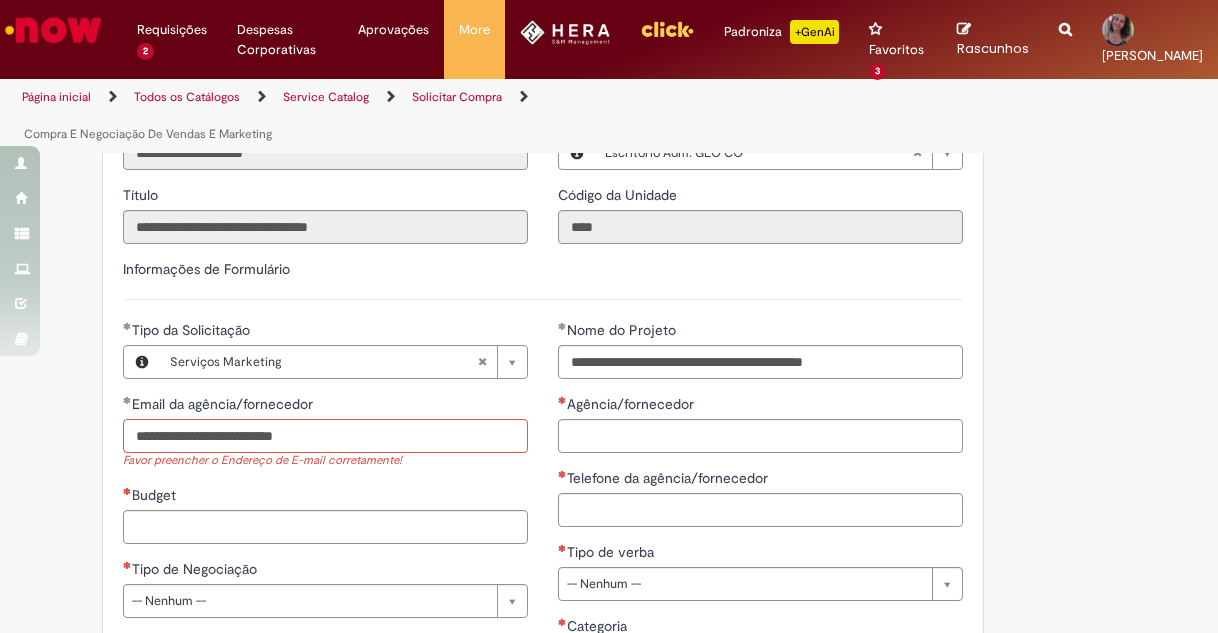 type on "**********" 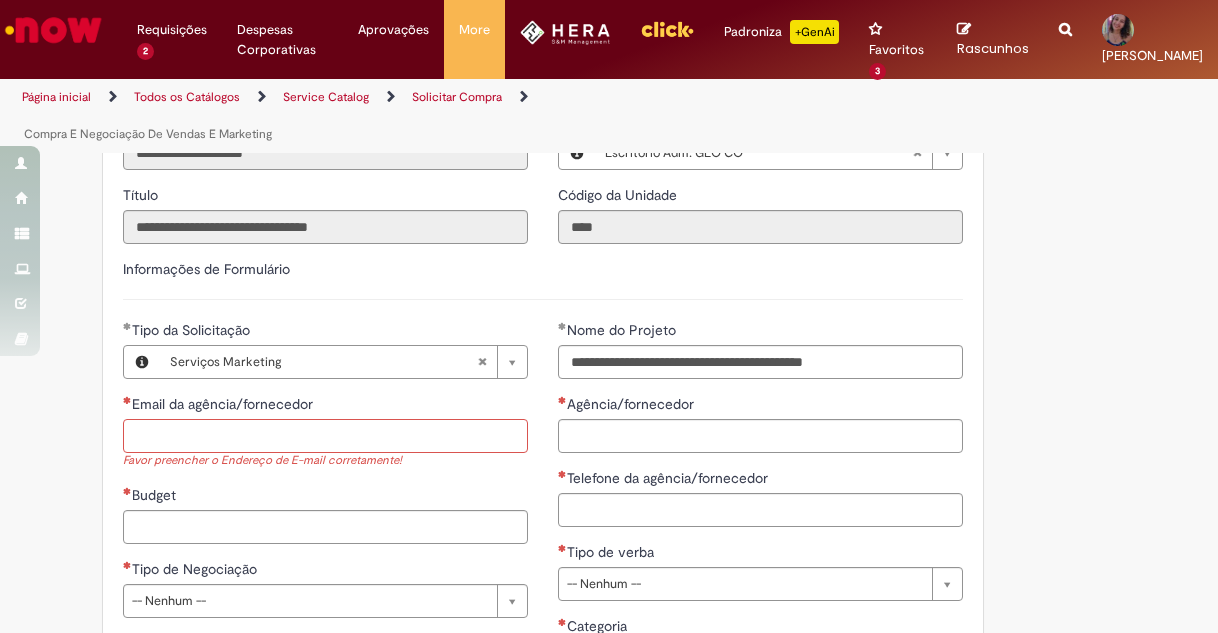 paste on "**********" 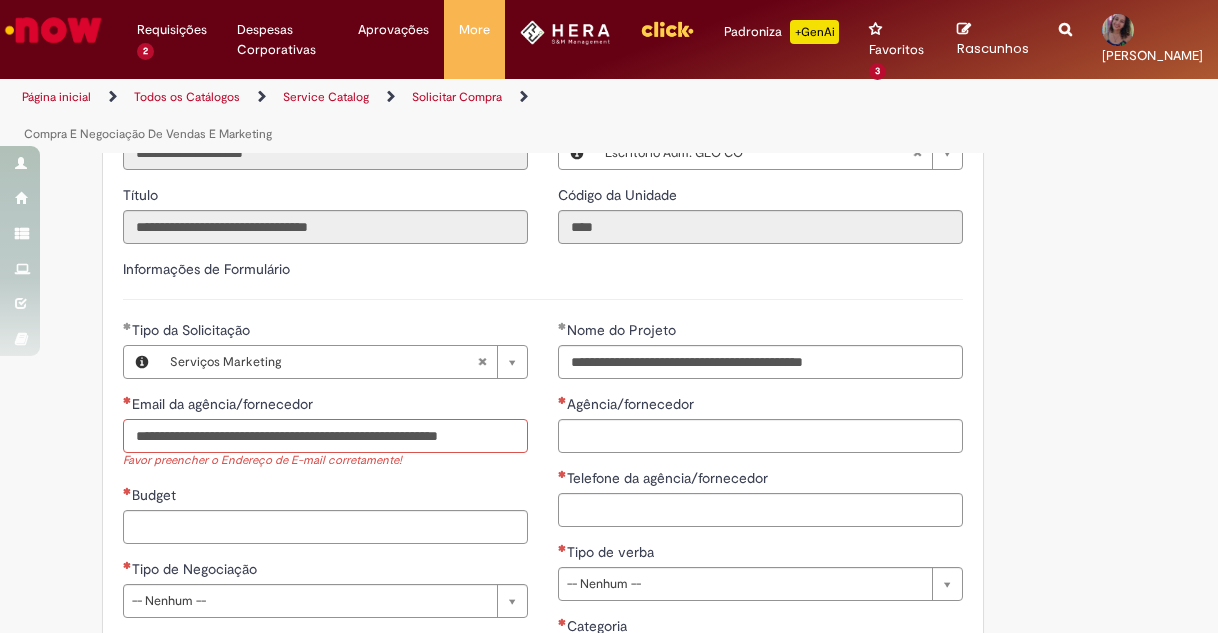 scroll, scrollTop: 0, scrollLeft: 41, axis: horizontal 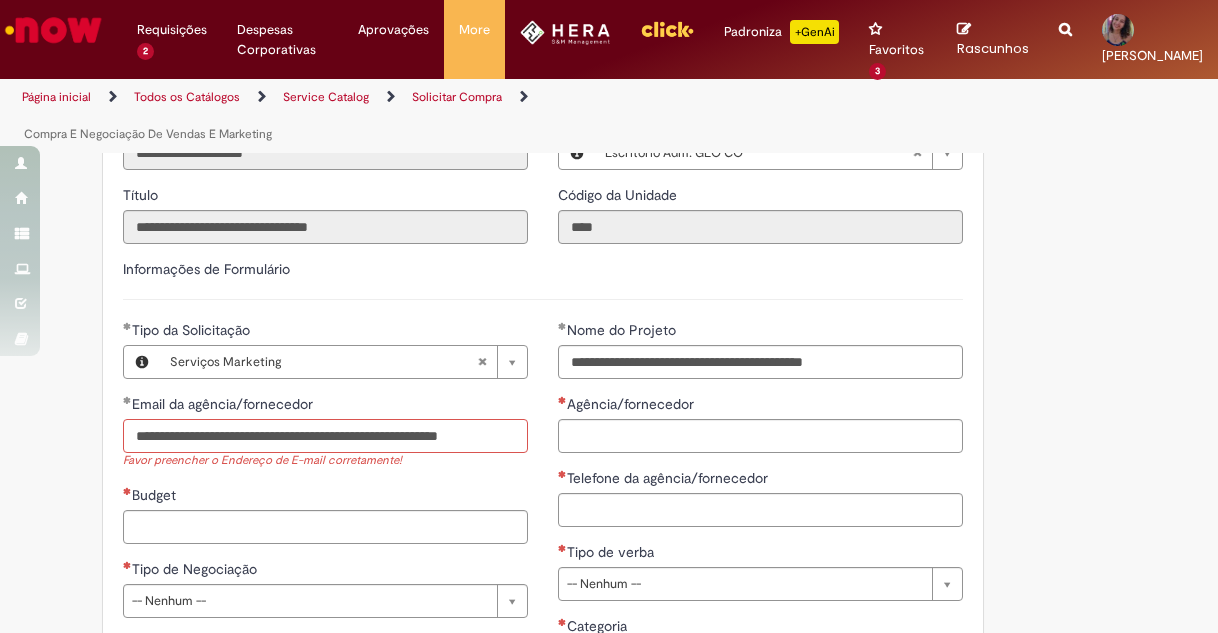 type on "**********" 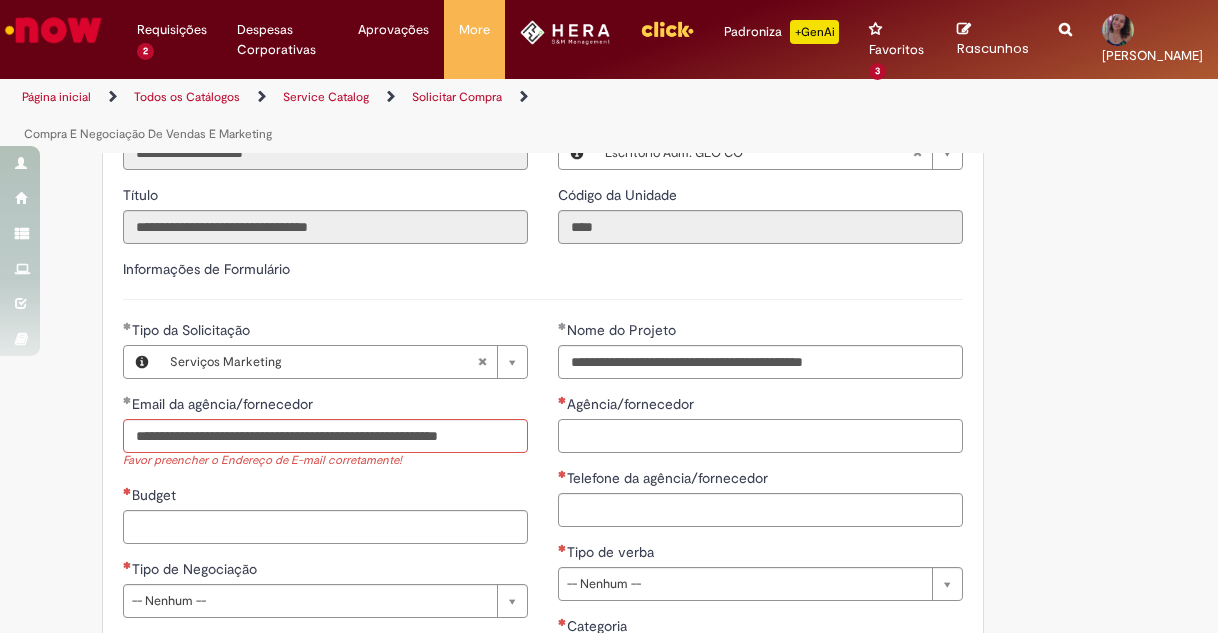 type 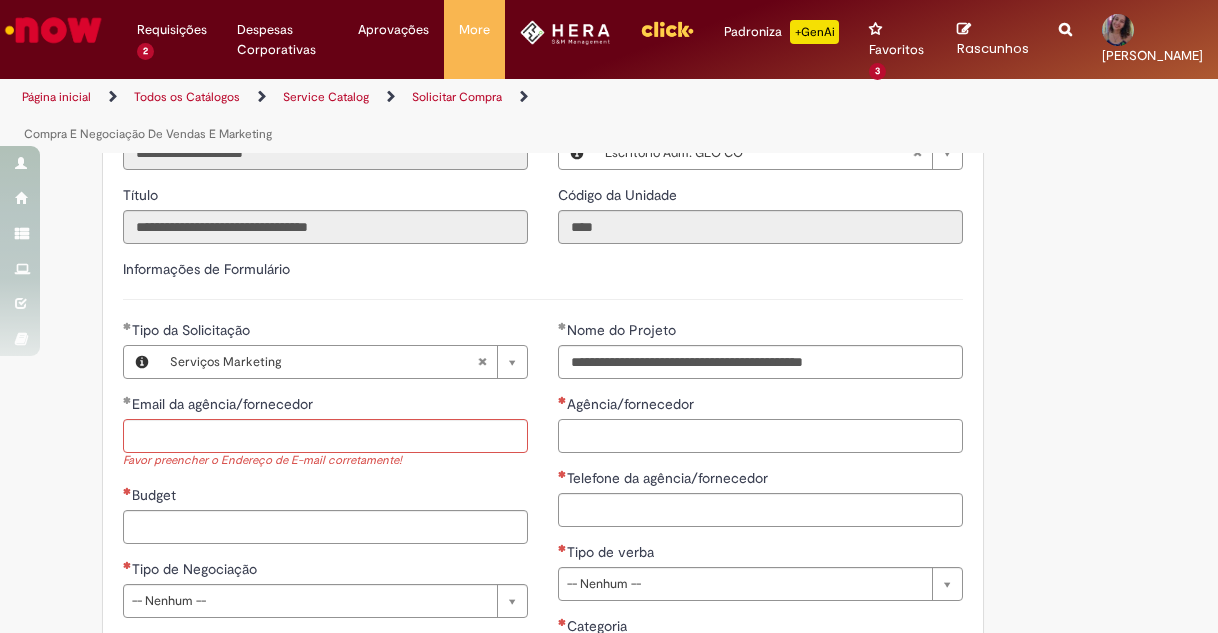 click on "Agência/fornecedor" at bounding box center (760, 436) 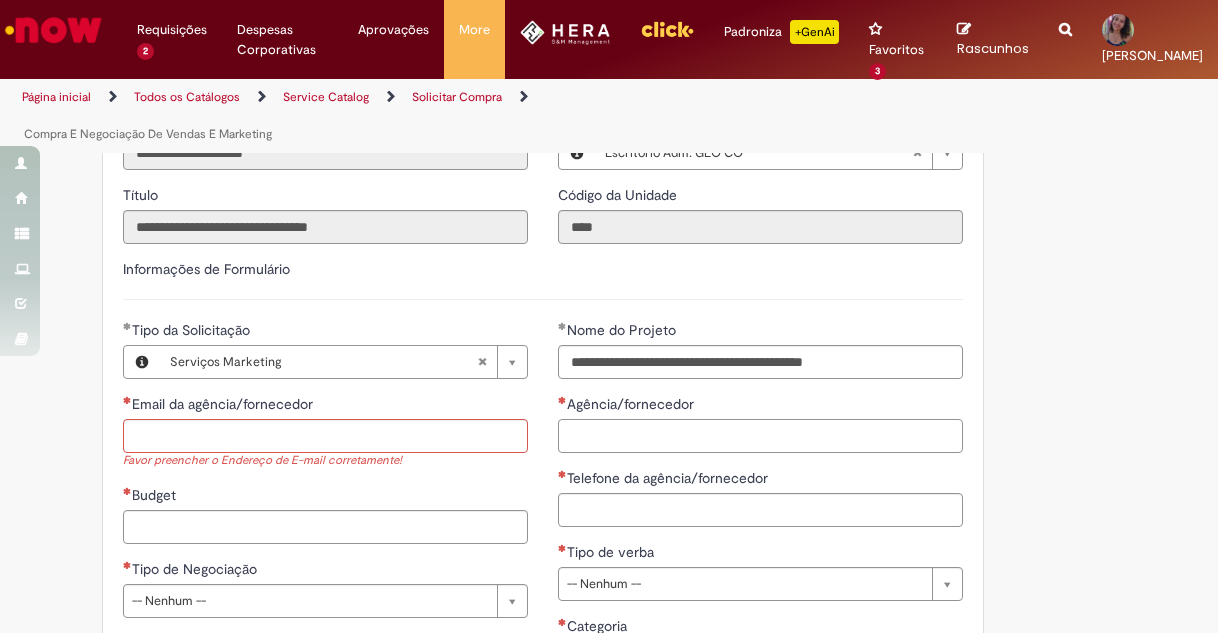 scroll, scrollTop: 0, scrollLeft: 0, axis: both 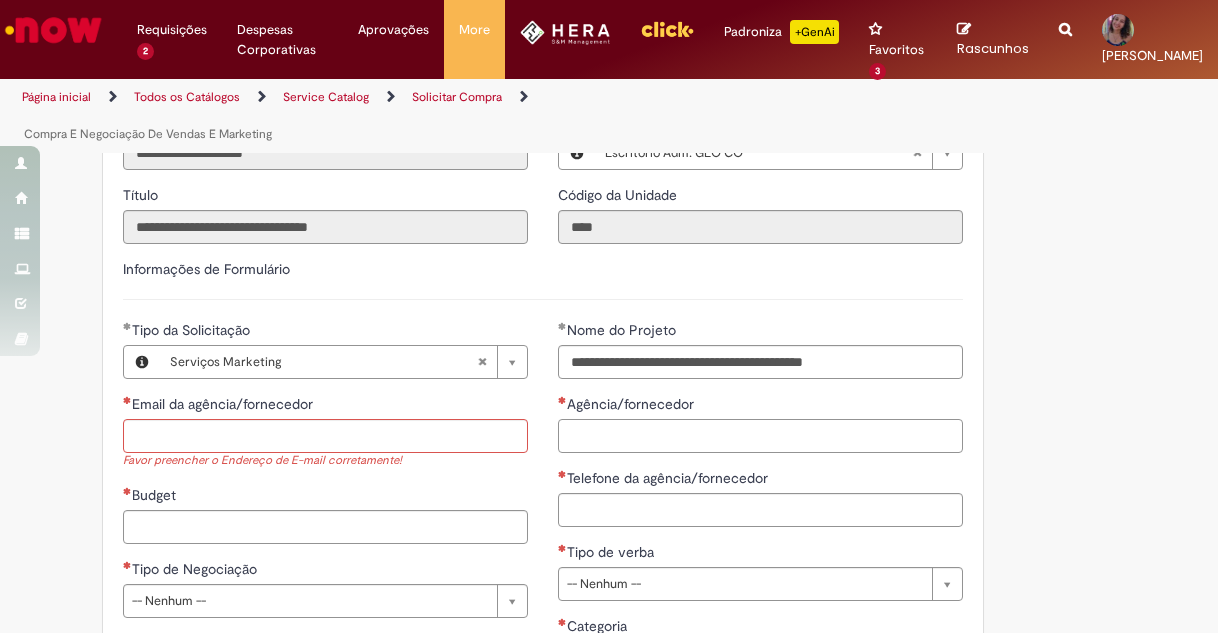 paste on "**********" 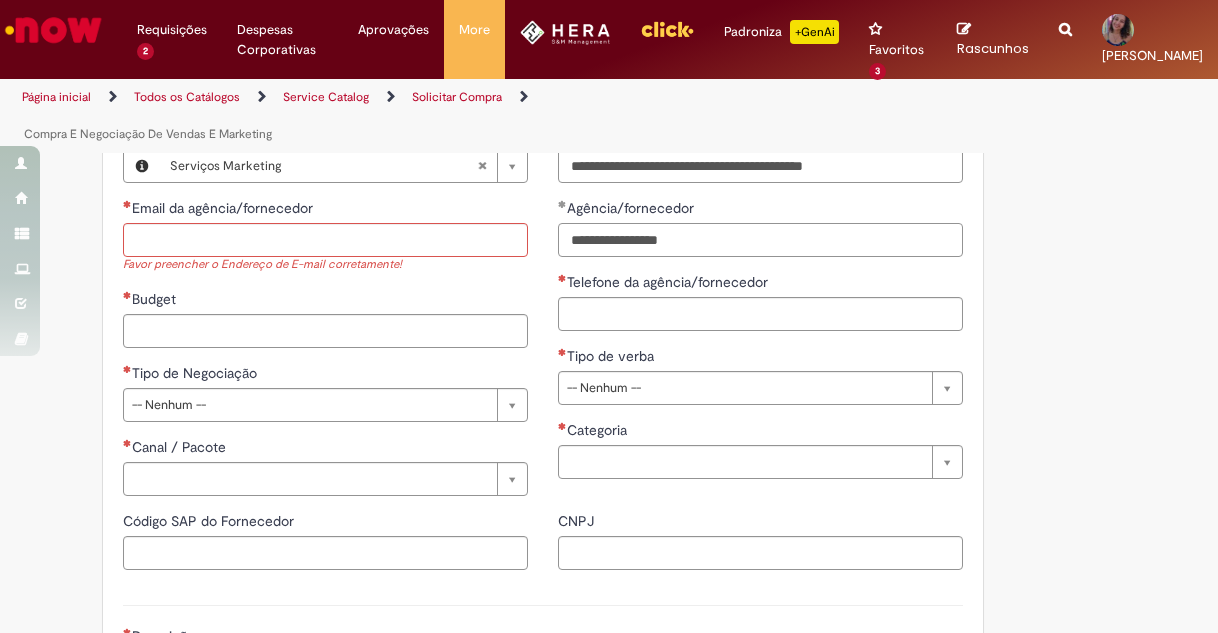 scroll, scrollTop: 1000, scrollLeft: 0, axis: vertical 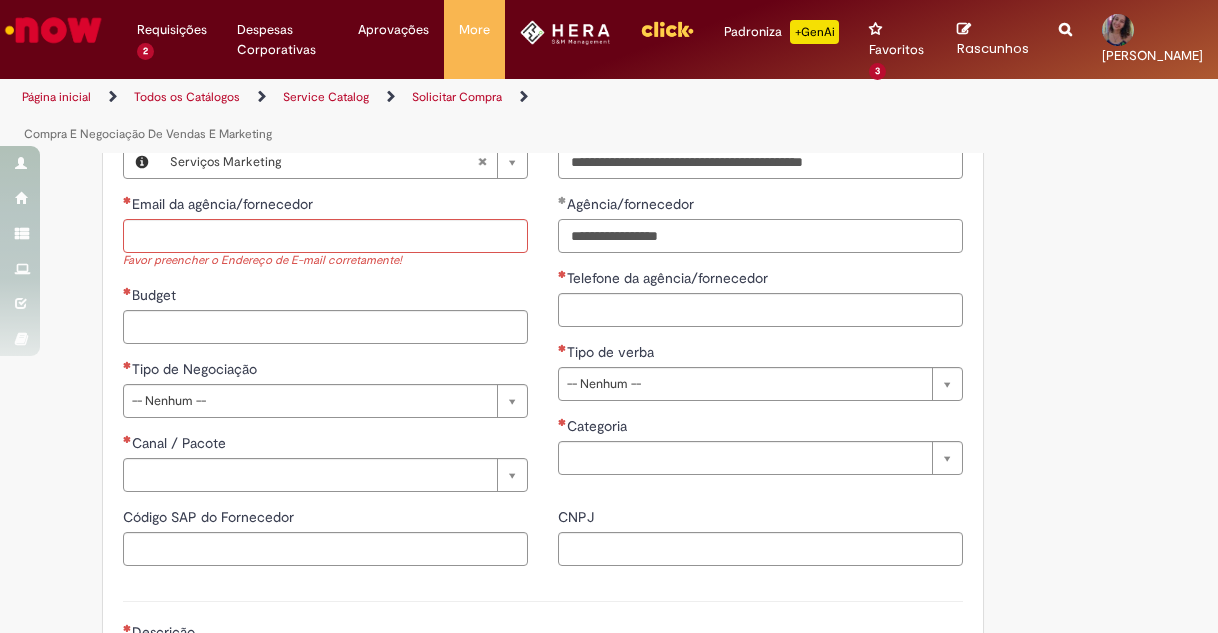 type on "**********" 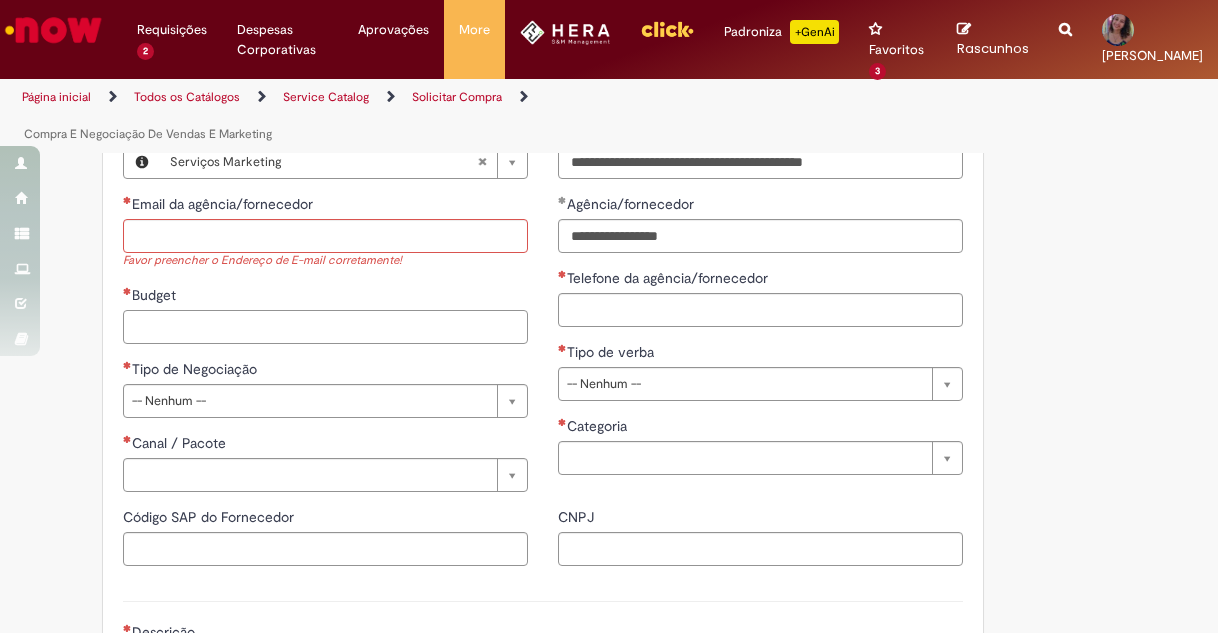 click on "Budget" at bounding box center (325, 327) 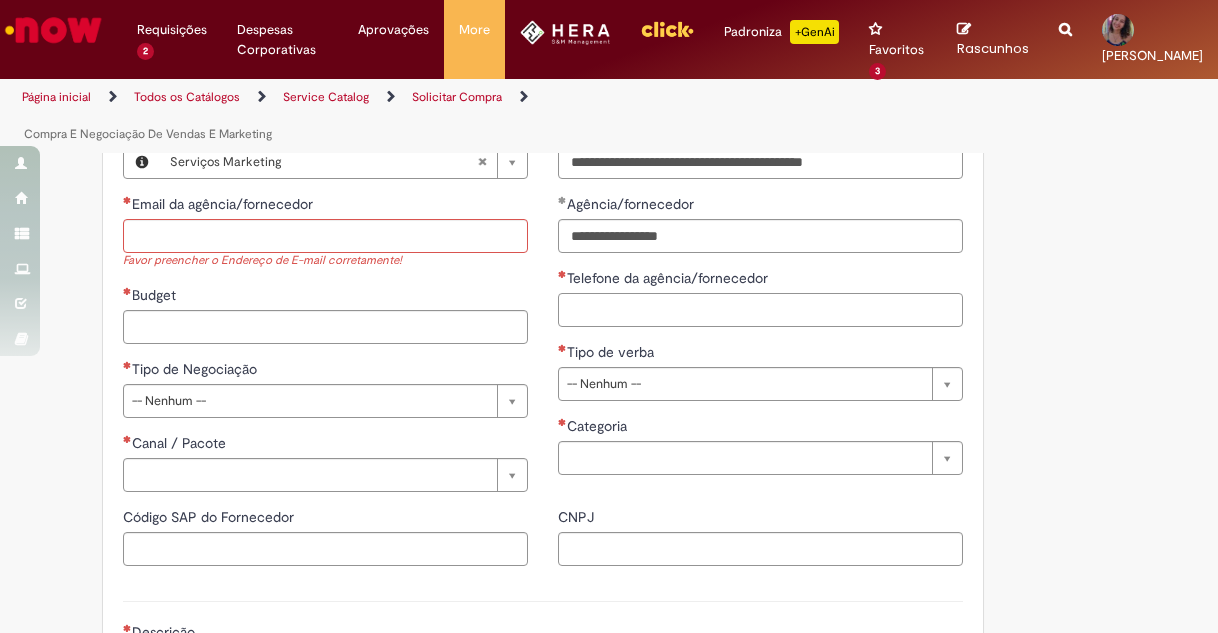 click on "Telefone da agência/fornecedor" at bounding box center (760, 310) 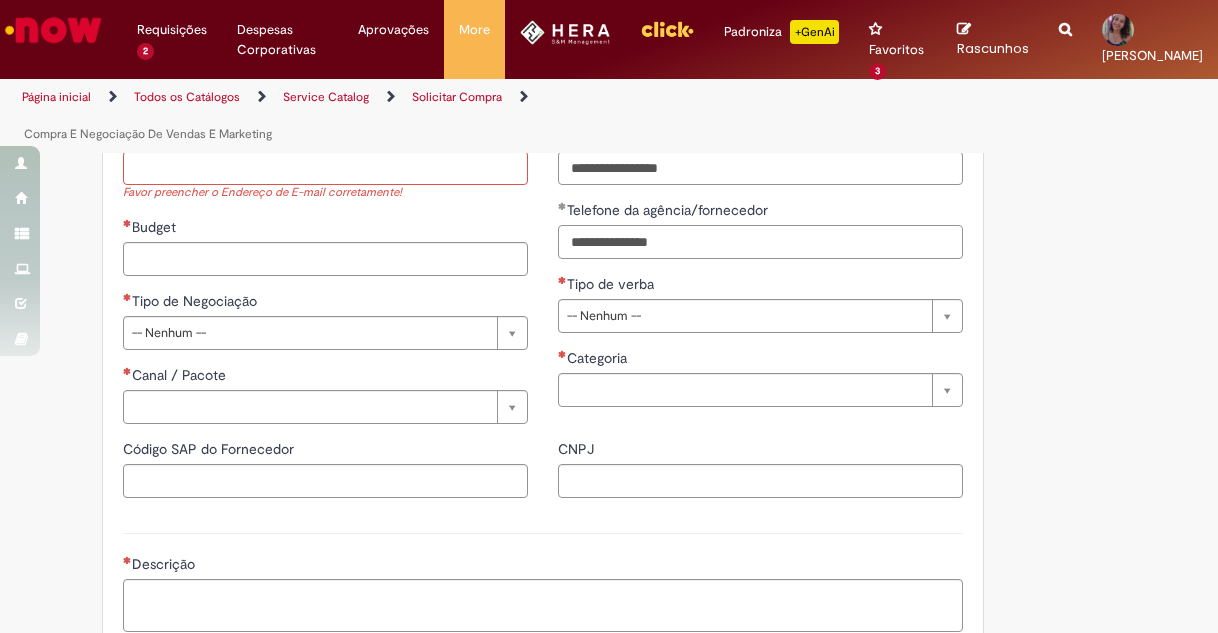 scroll, scrollTop: 1100, scrollLeft: 0, axis: vertical 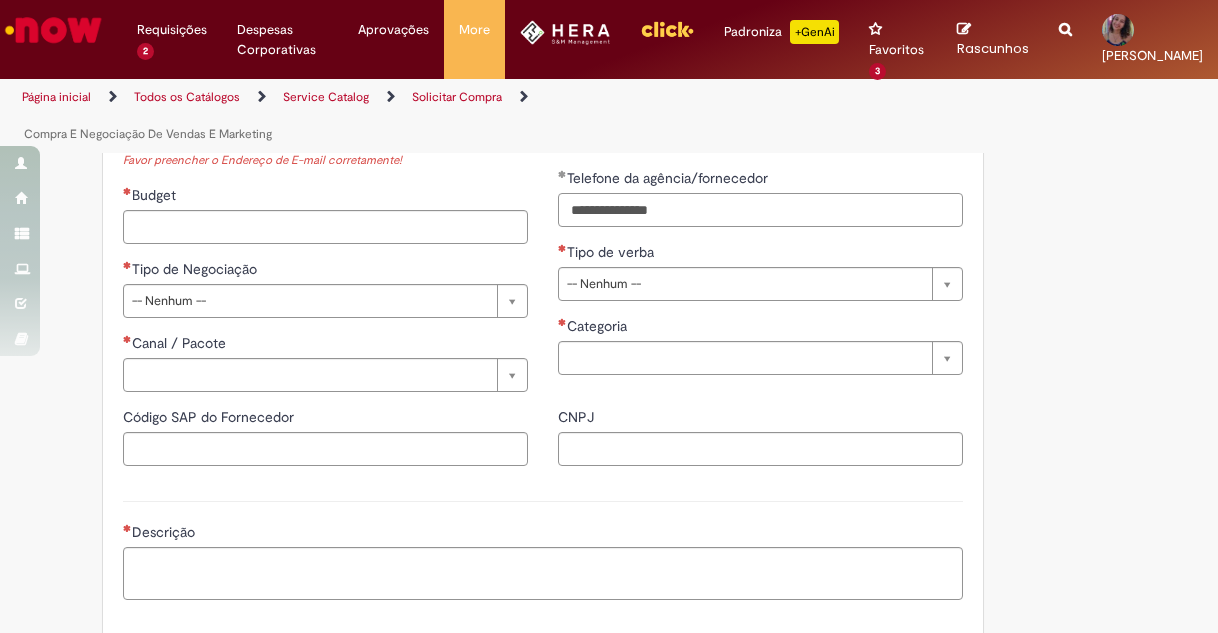 type on "**********" 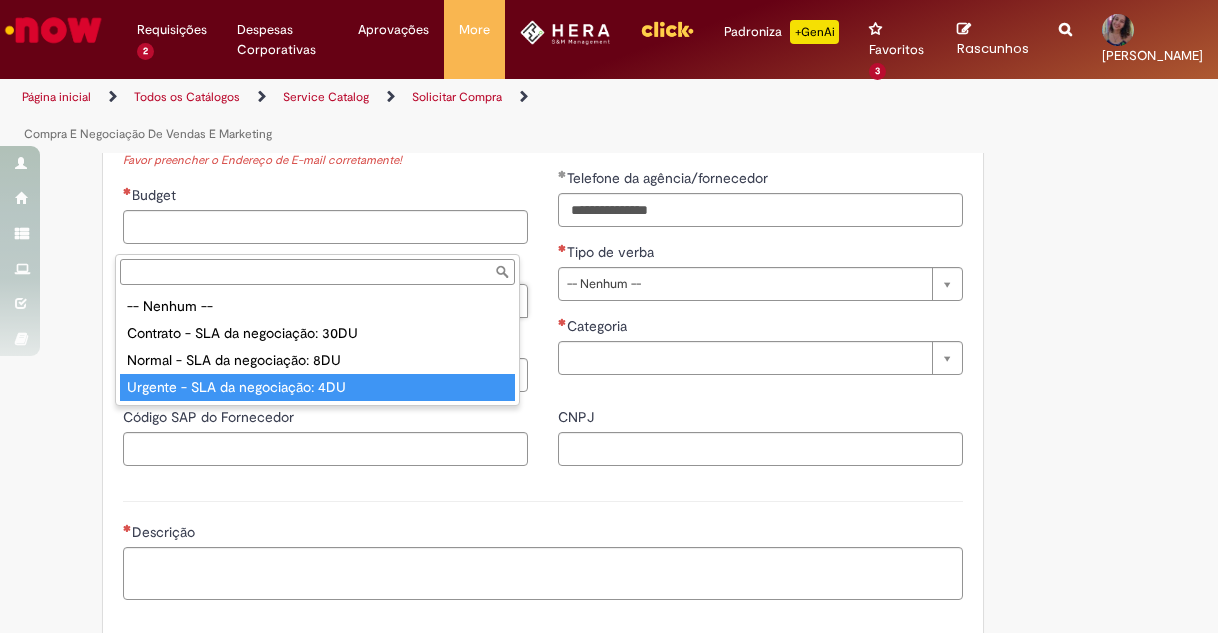type on "**********" 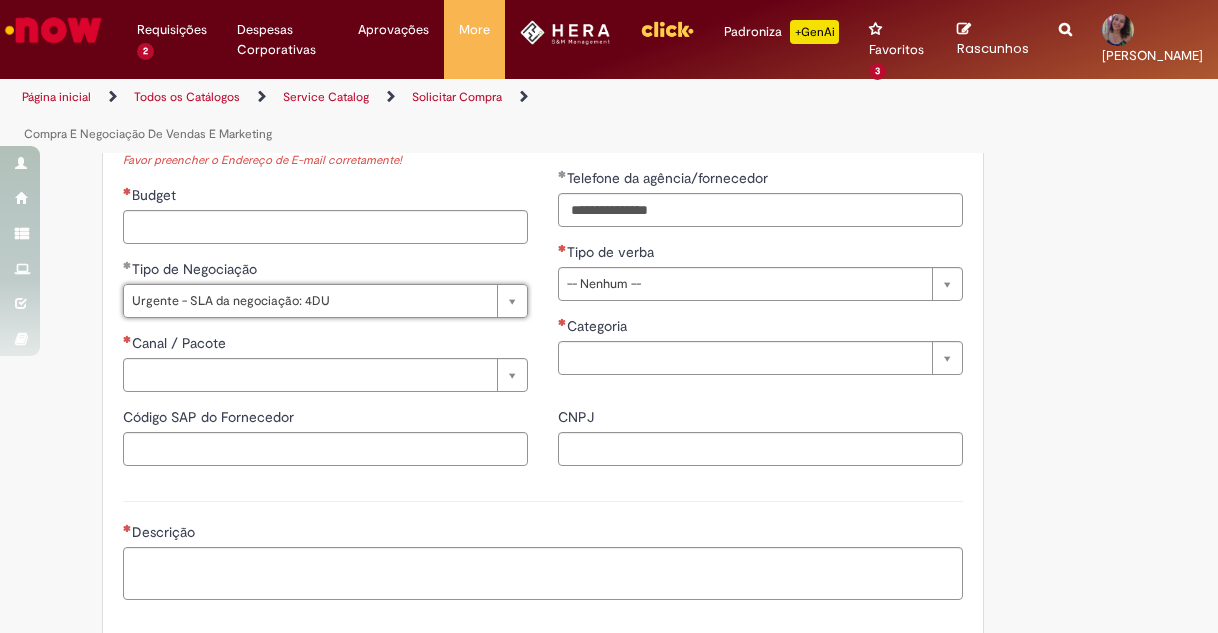 click on "Categoria" at bounding box center (760, 328) 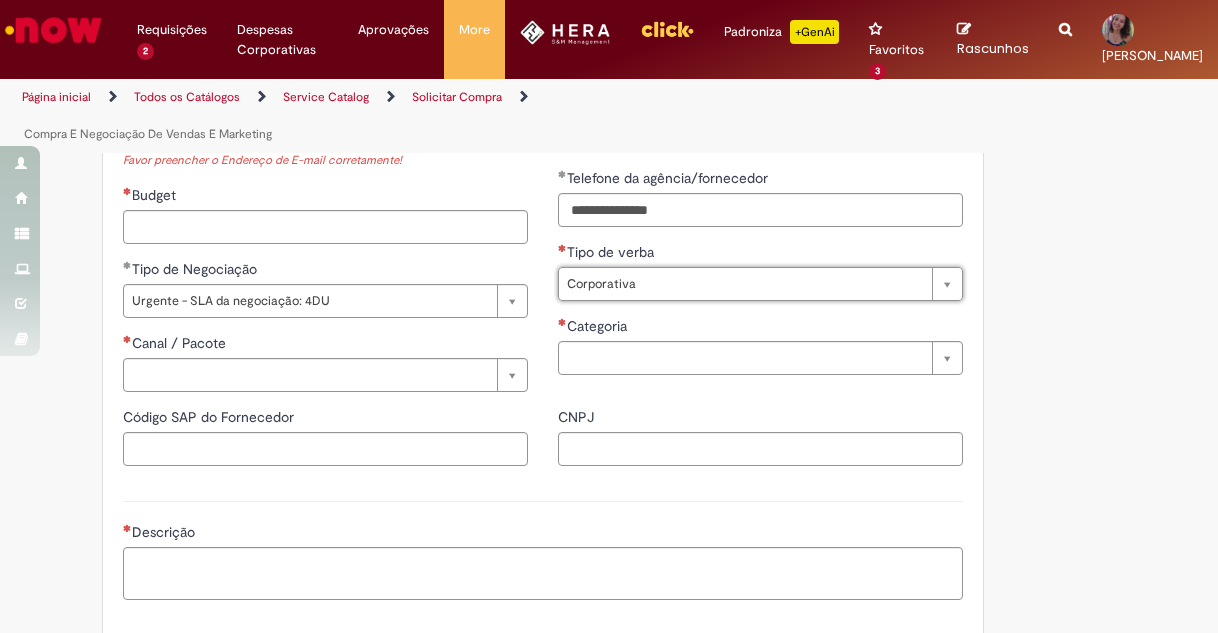 type on "**********" 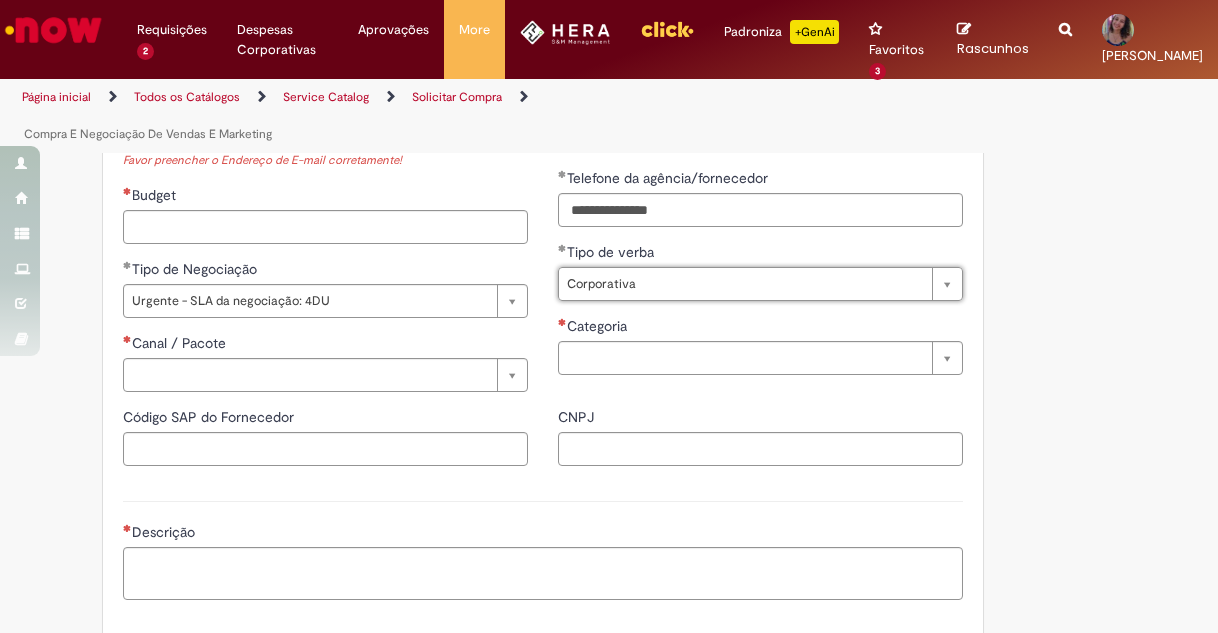 click on "**********" at bounding box center (760, 205) 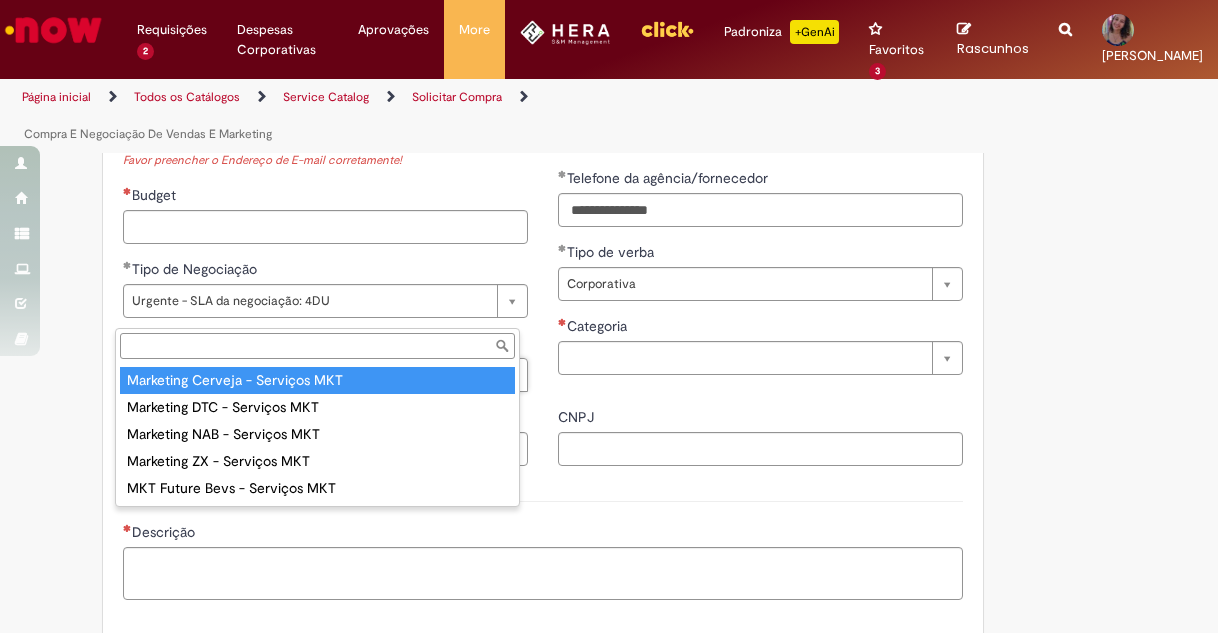 type on "**********" 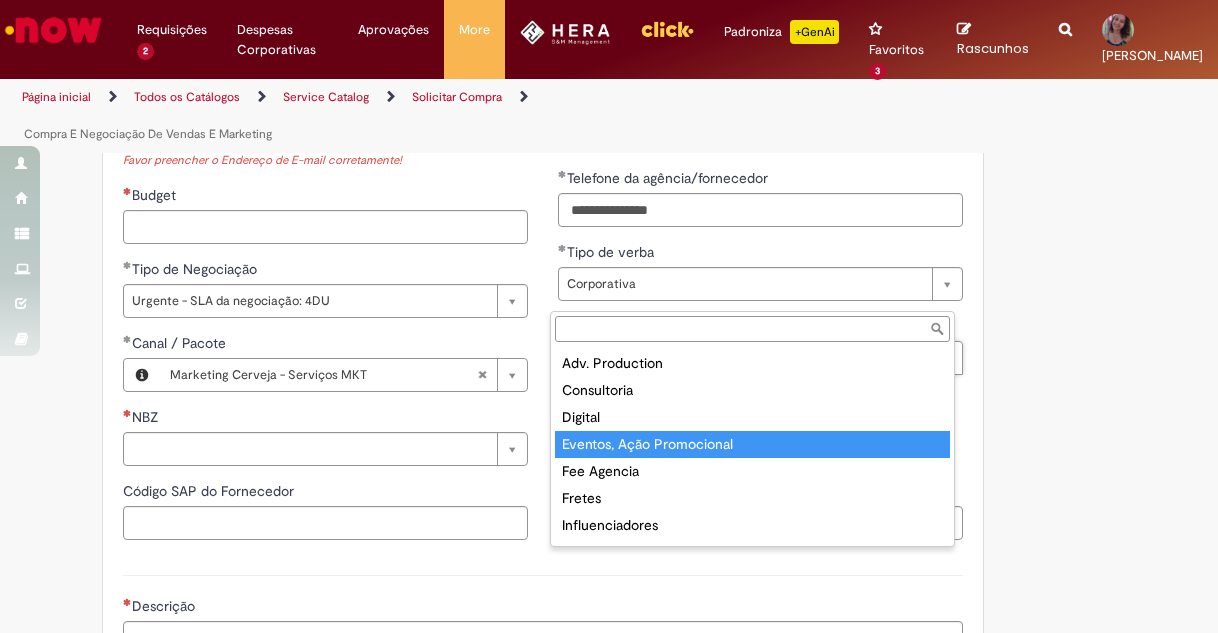 type on "**********" 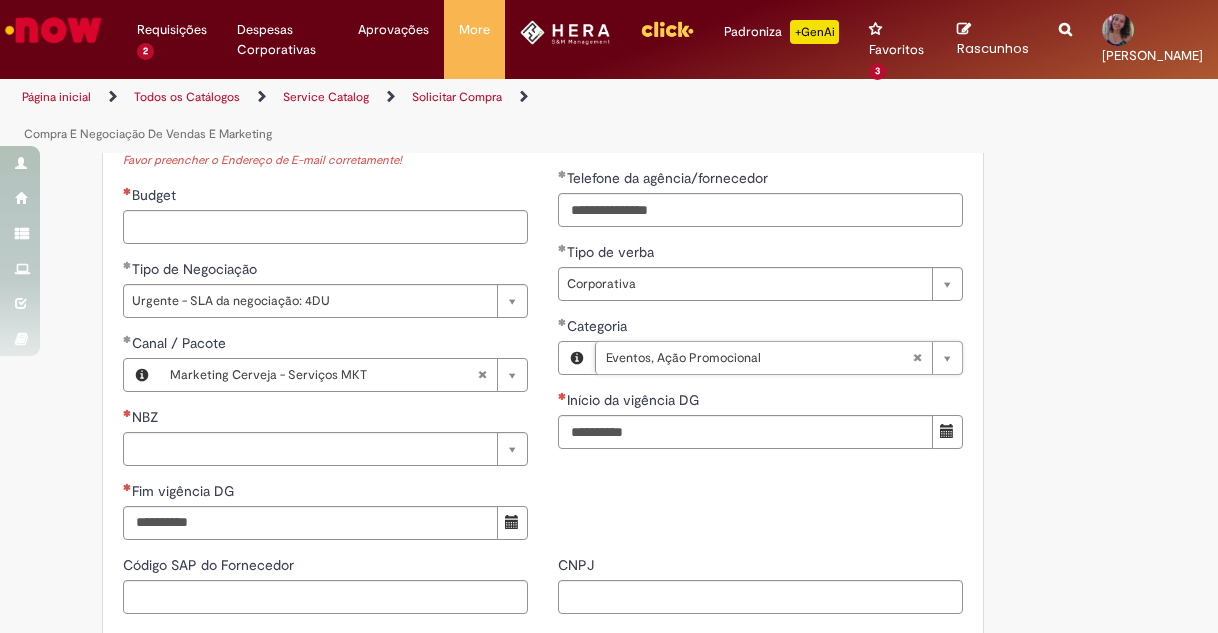 scroll, scrollTop: 1200, scrollLeft: 0, axis: vertical 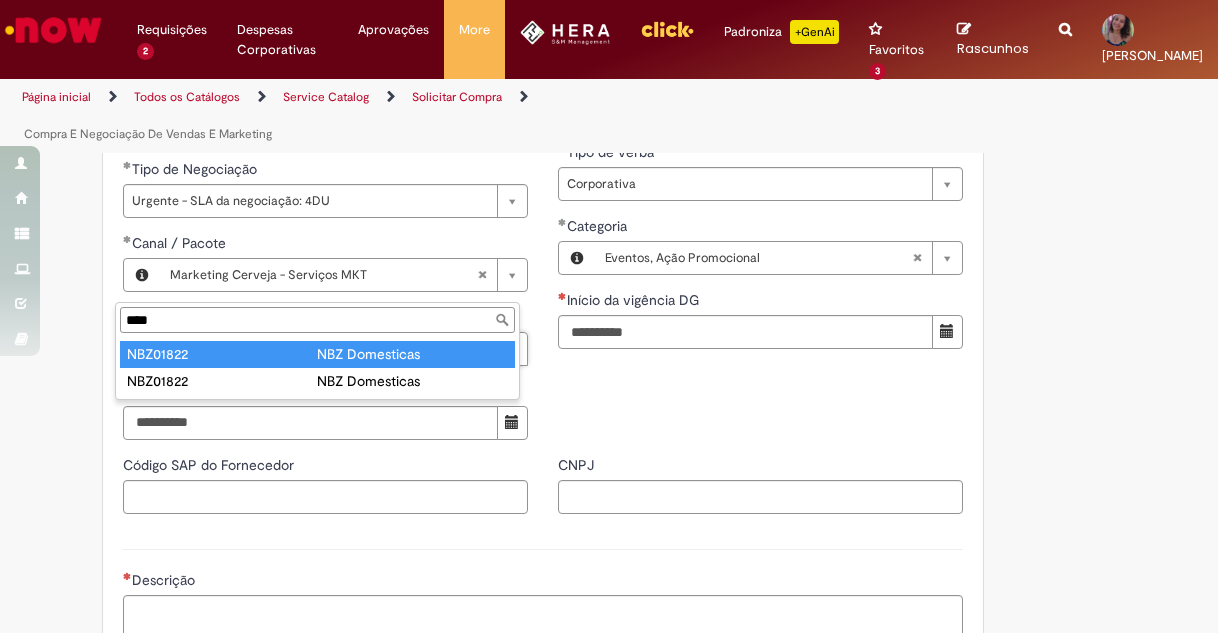 type on "****" 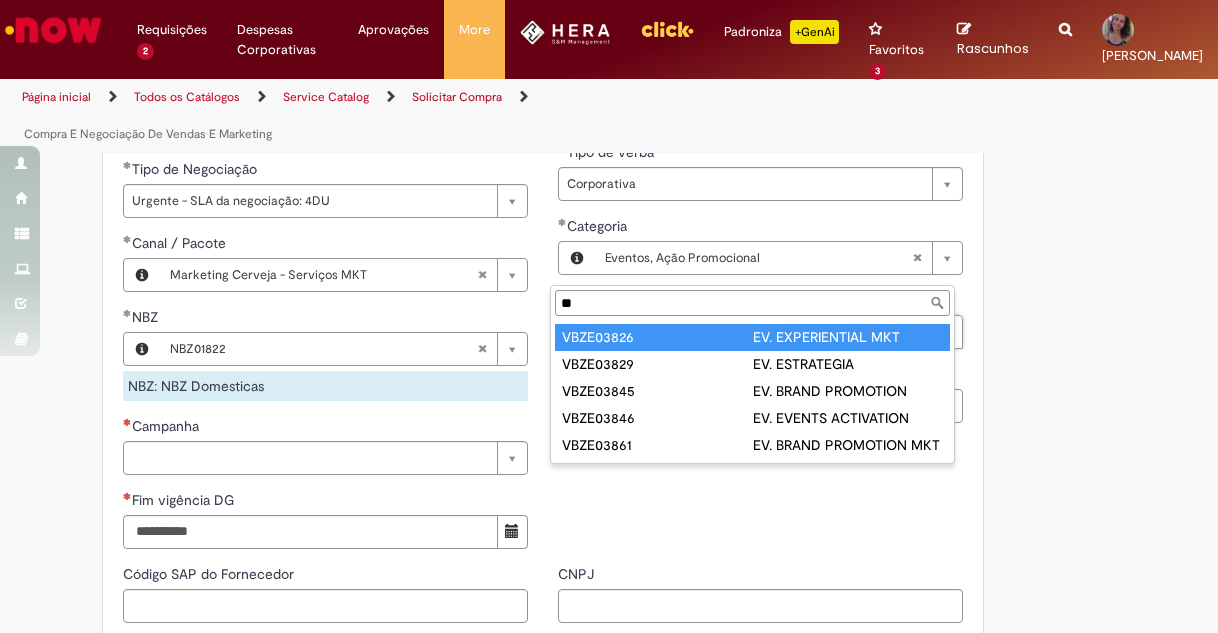 type on "**" 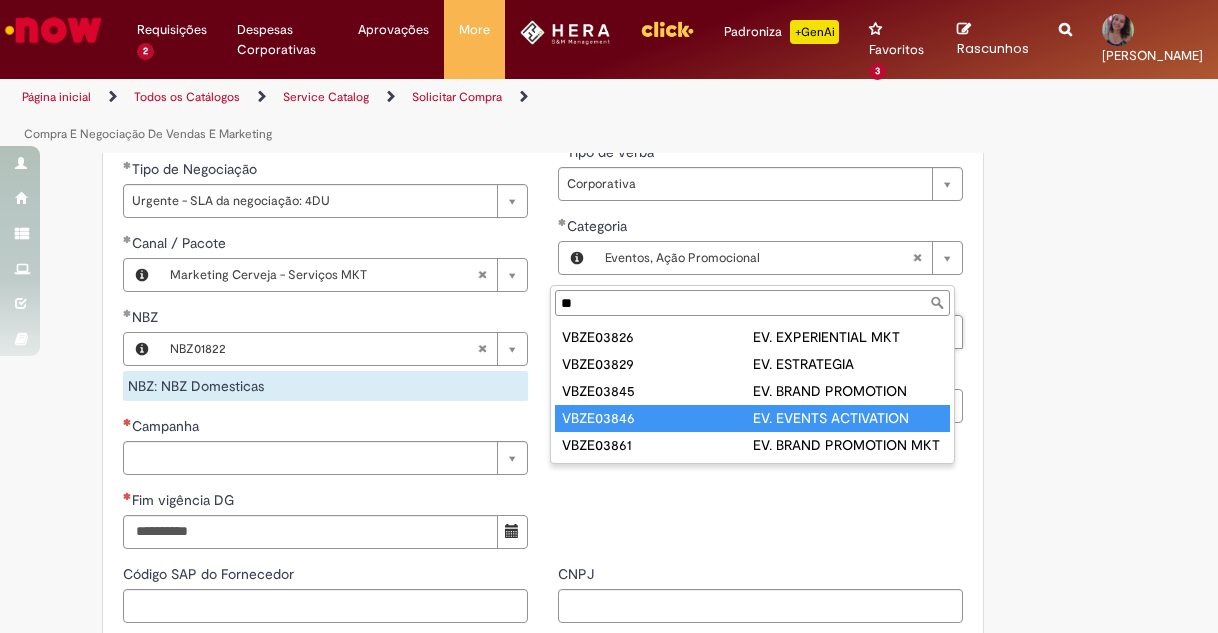 type on "*********" 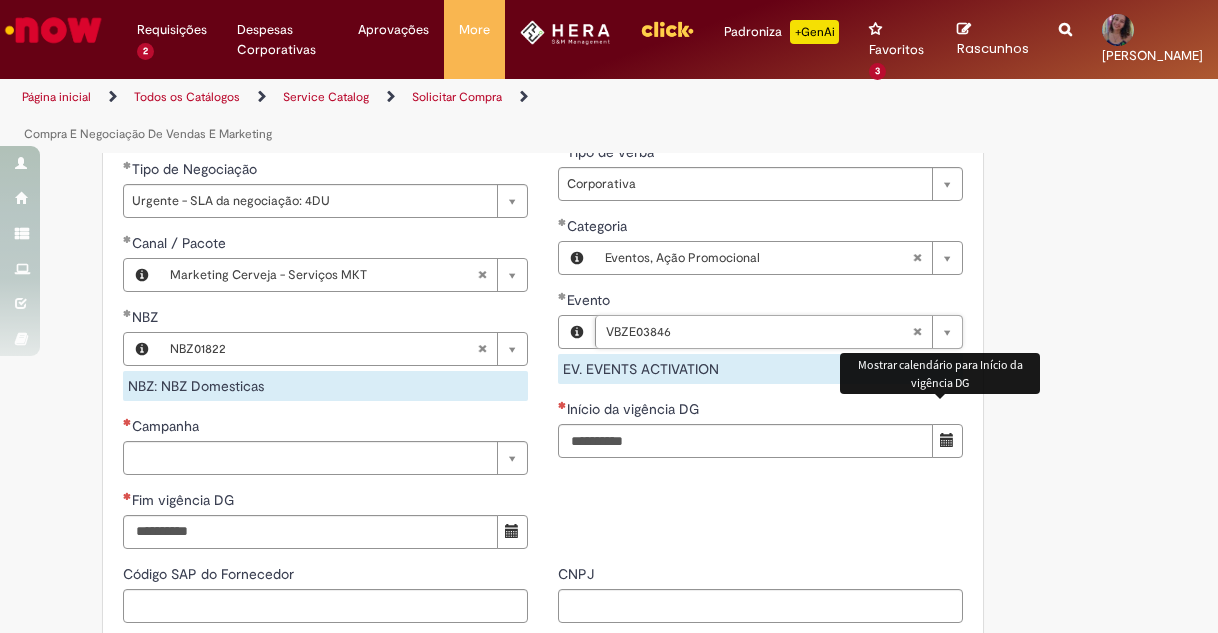 click at bounding box center [947, 440] 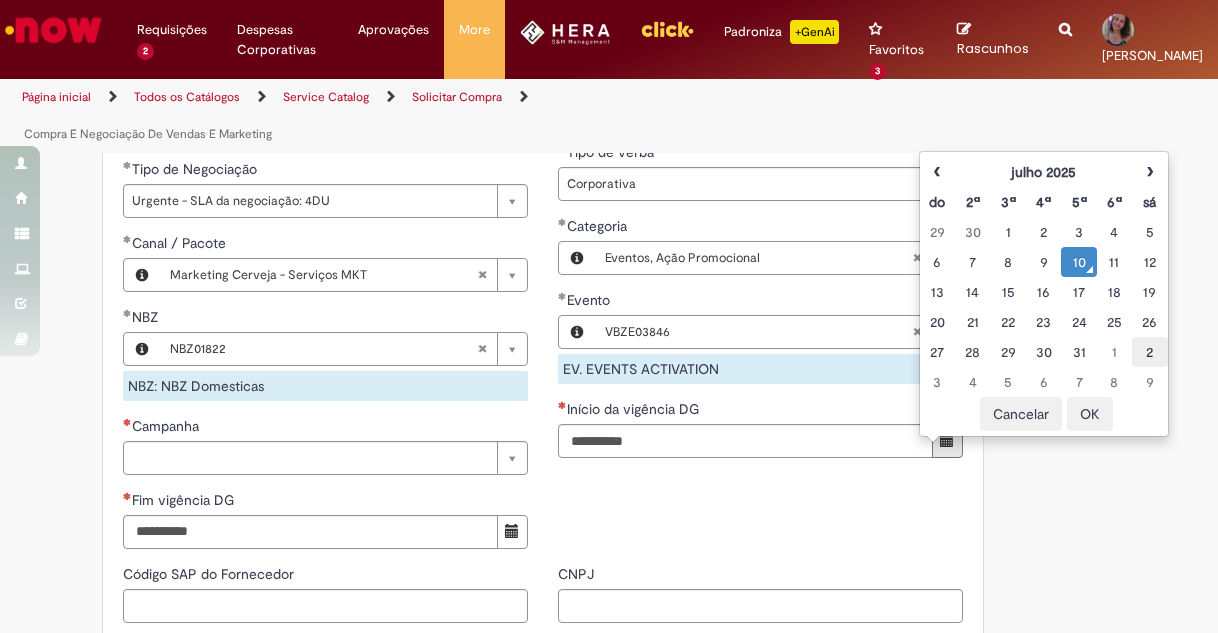 click on "2" at bounding box center [1149, 352] 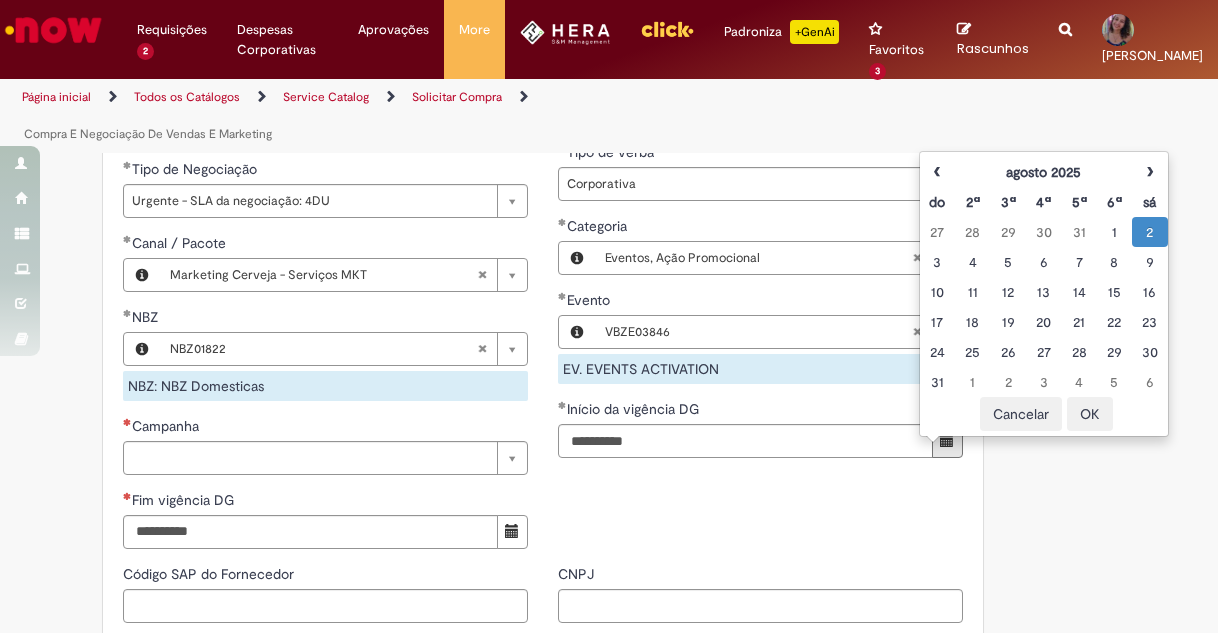 click on "**********" at bounding box center [543, 242] 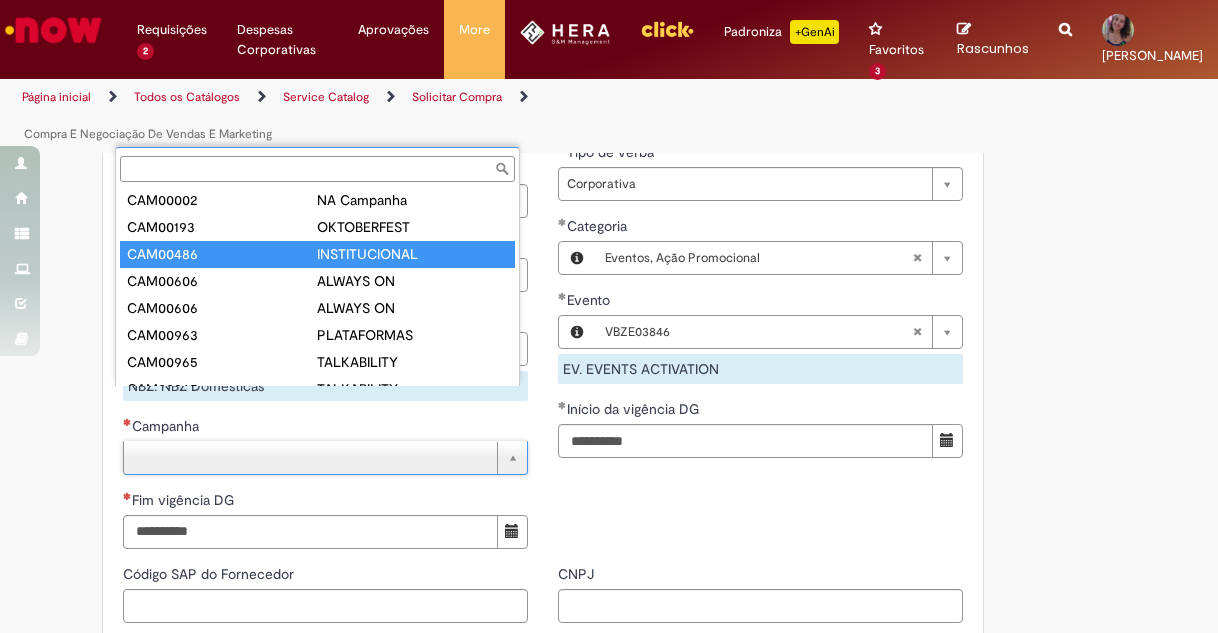 scroll, scrollTop: 0, scrollLeft: 0, axis: both 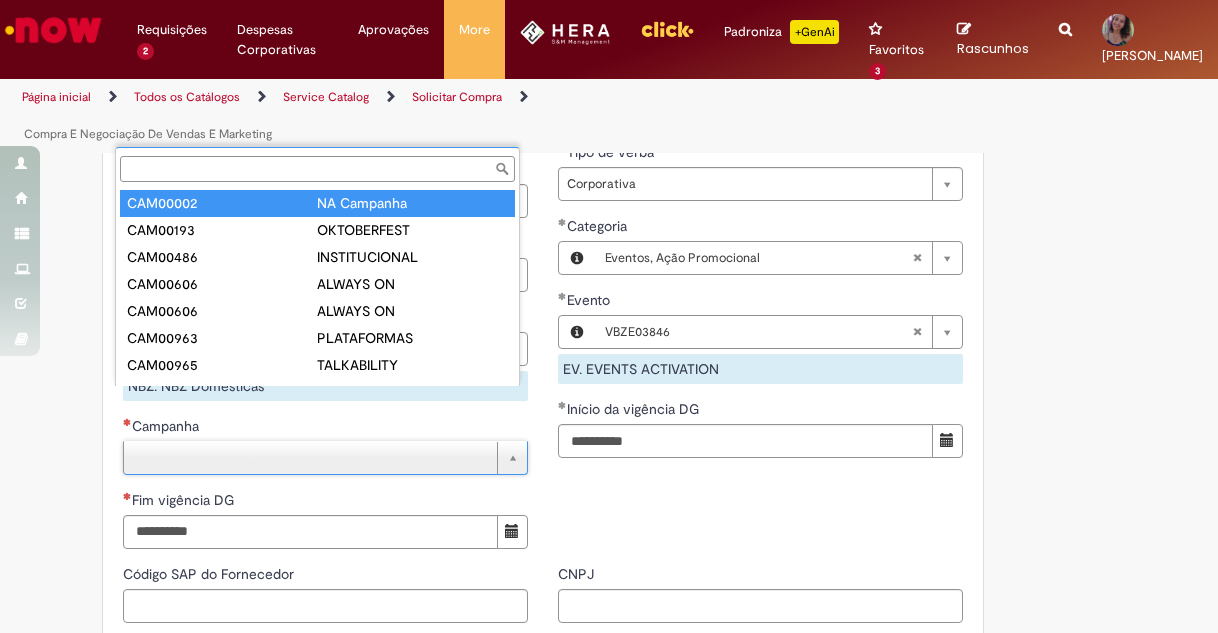 type on "********" 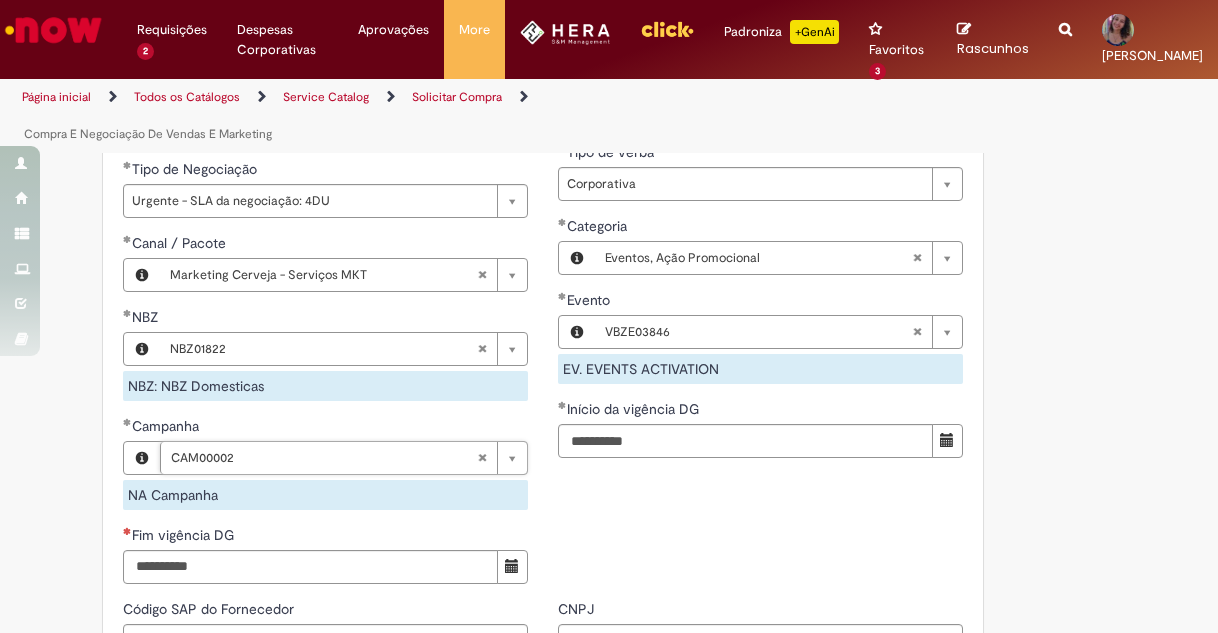 click on "**********" at bounding box center [543, 259] 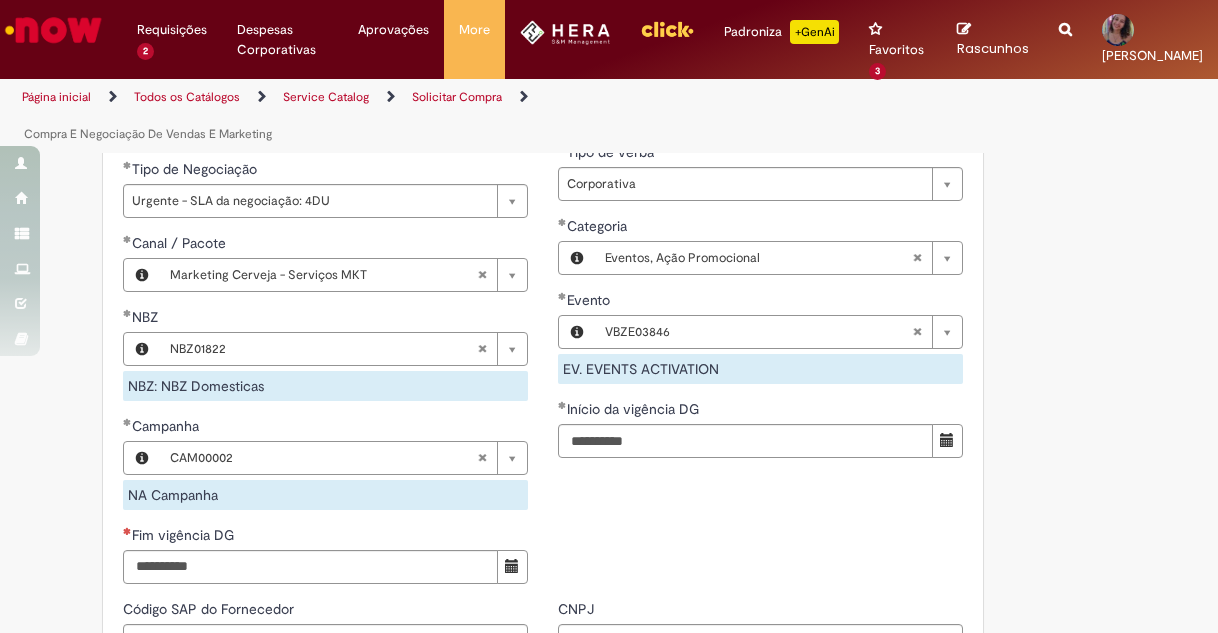 scroll, scrollTop: 1300, scrollLeft: 0, axis: vertical 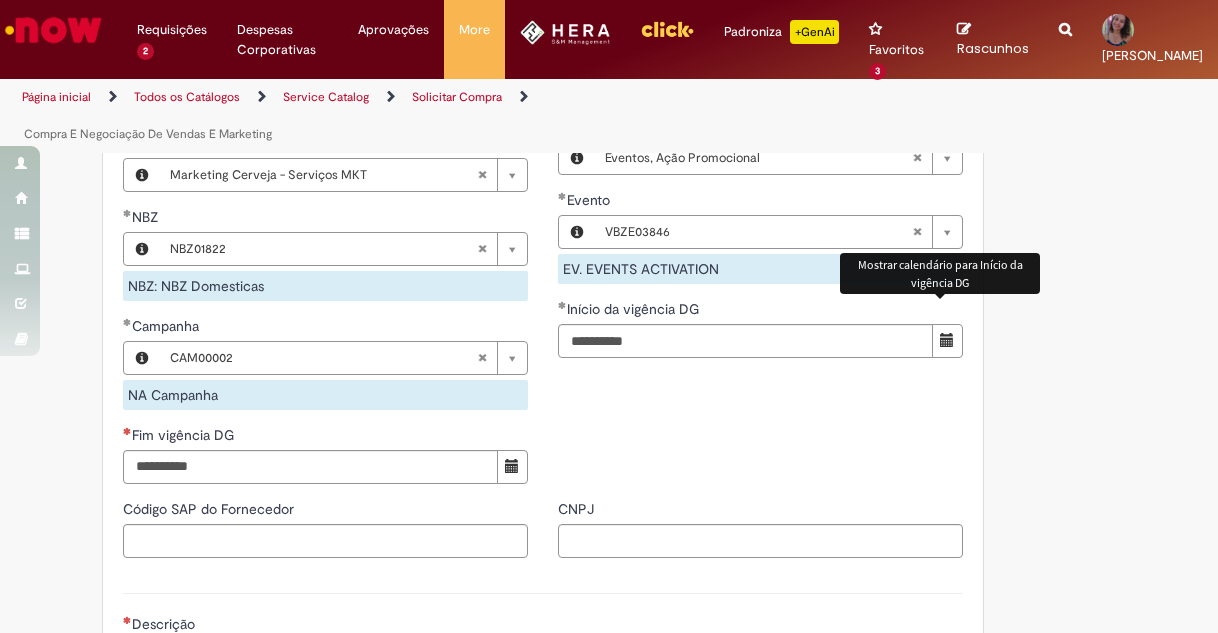 click at bounding box center (947, 341) 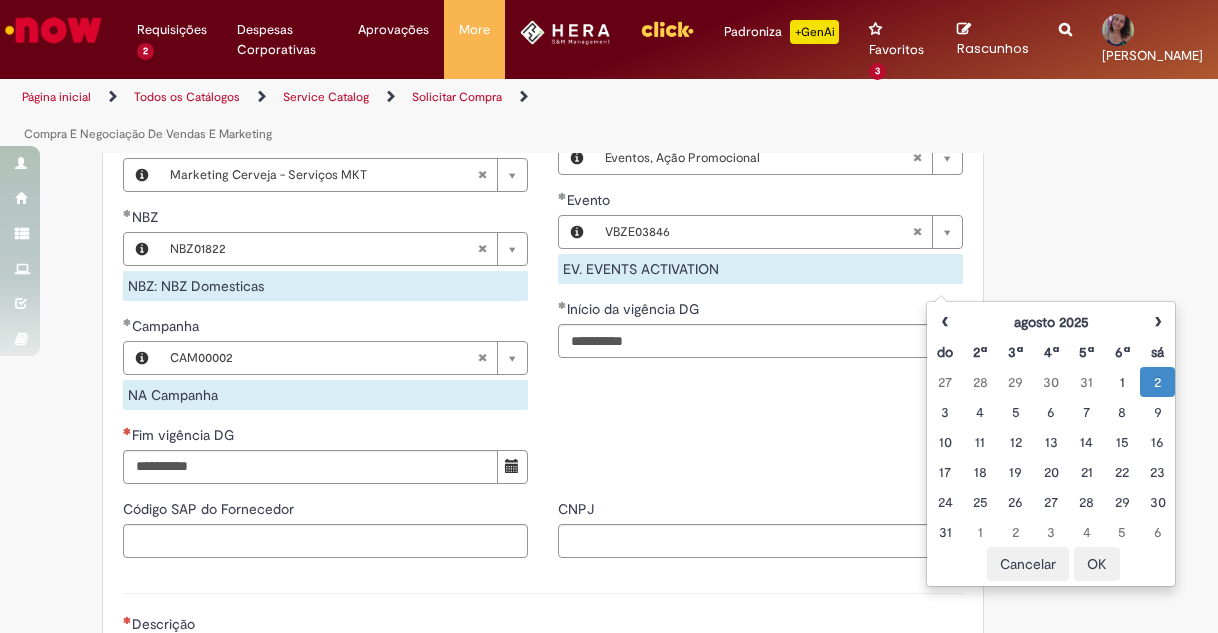 click on "2" at bounding box center (1157, 382) 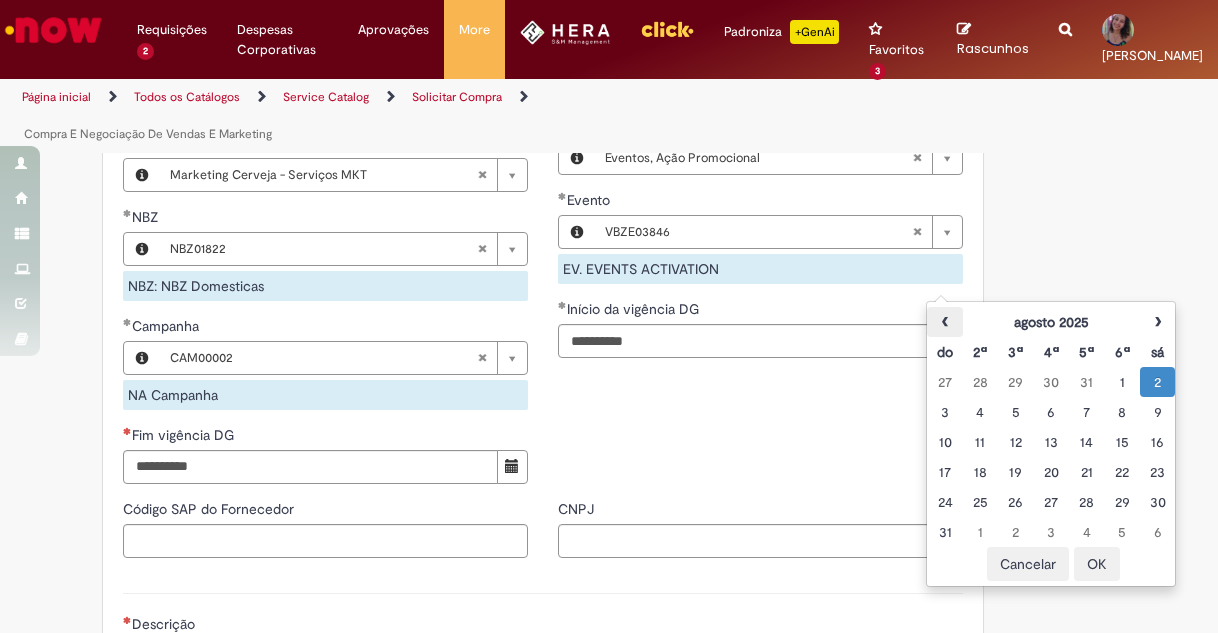 click on "‹" at bounding box center (944, 322) 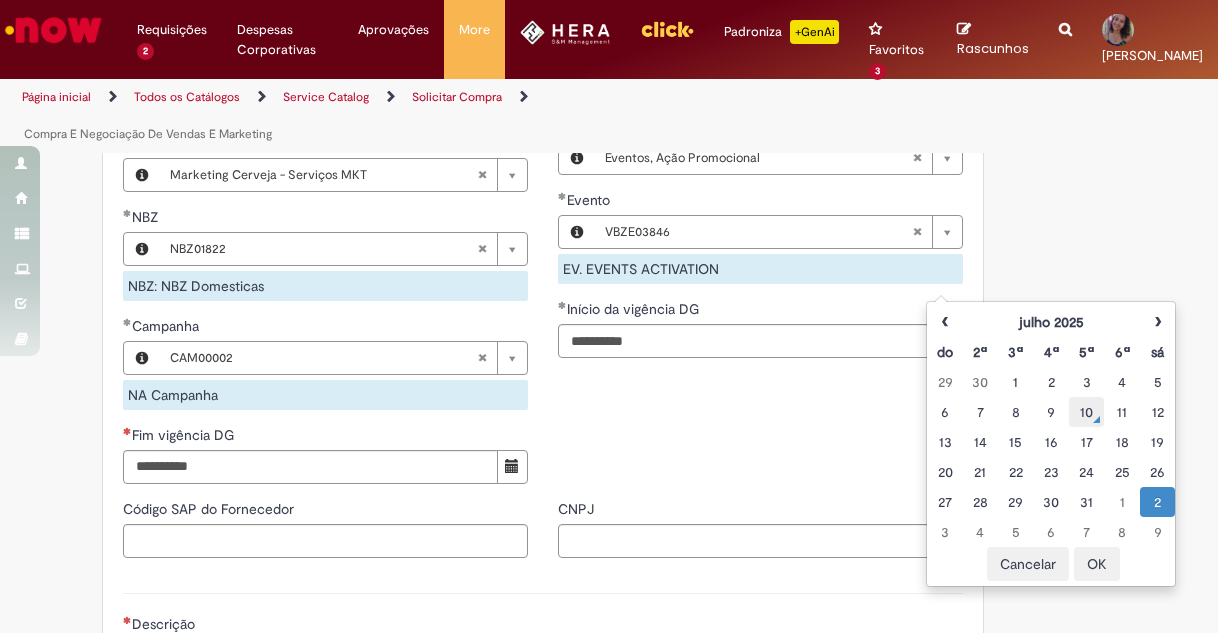 click on "10" at bounding box center (1086, 412) 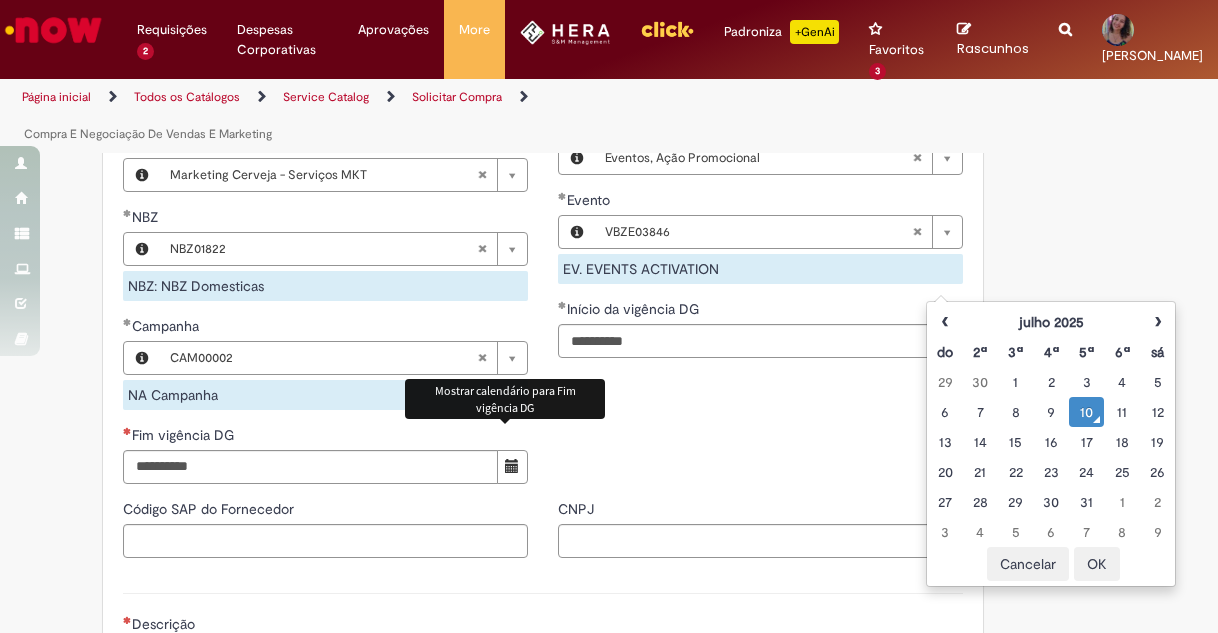 click at bounding box center (512, 466) 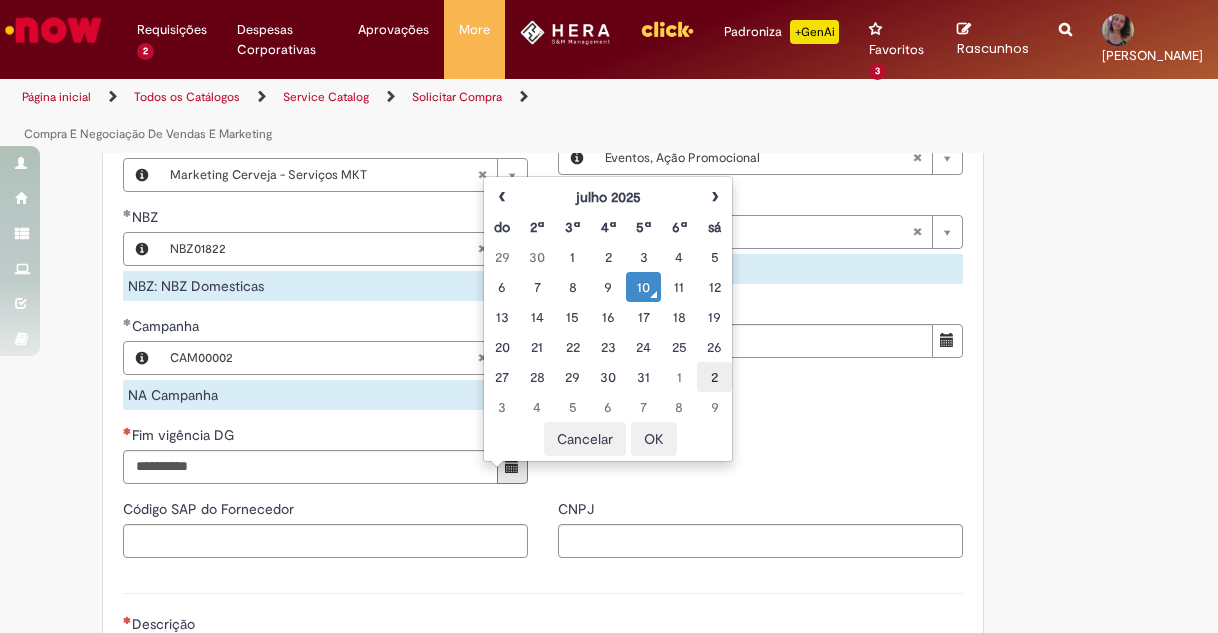 click on "2" at bounding box center [714, 377] 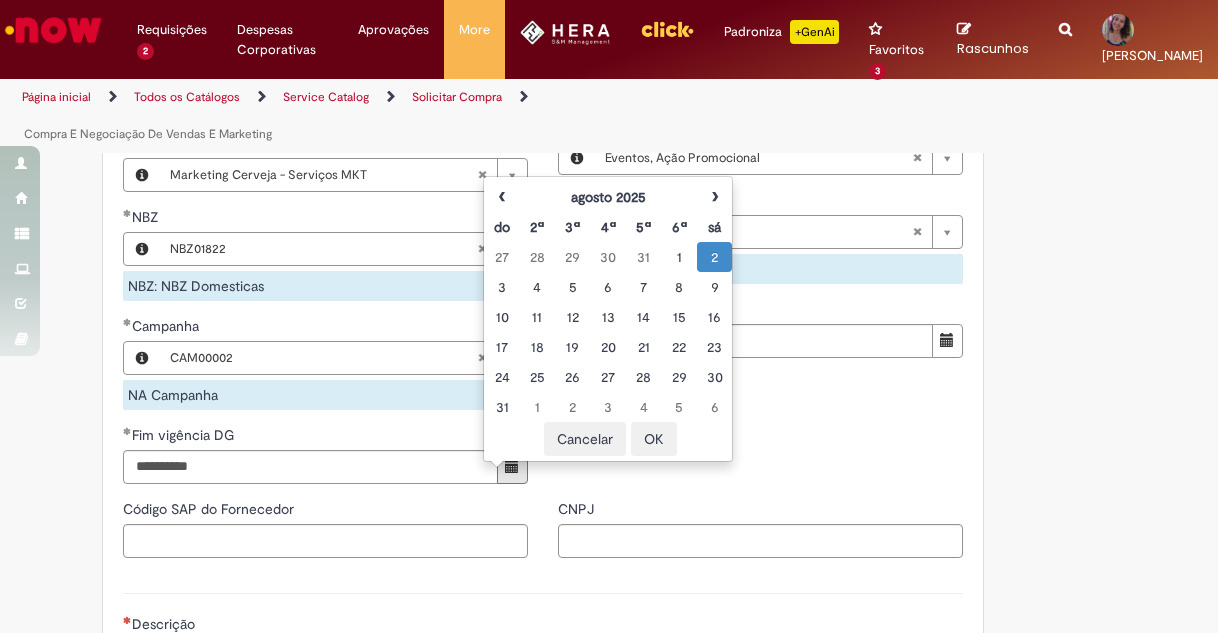 click on "**********" at bounding box center (543, 159) 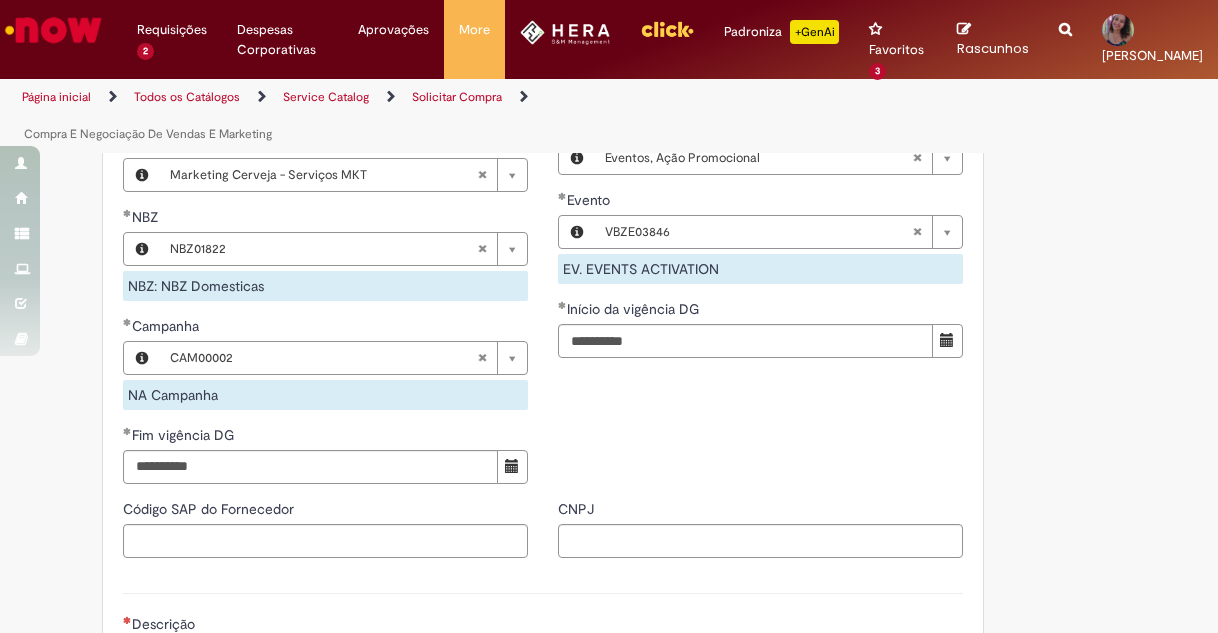 scroll, scrollTop: 1400, scrollLeft: 0, axis: vertical 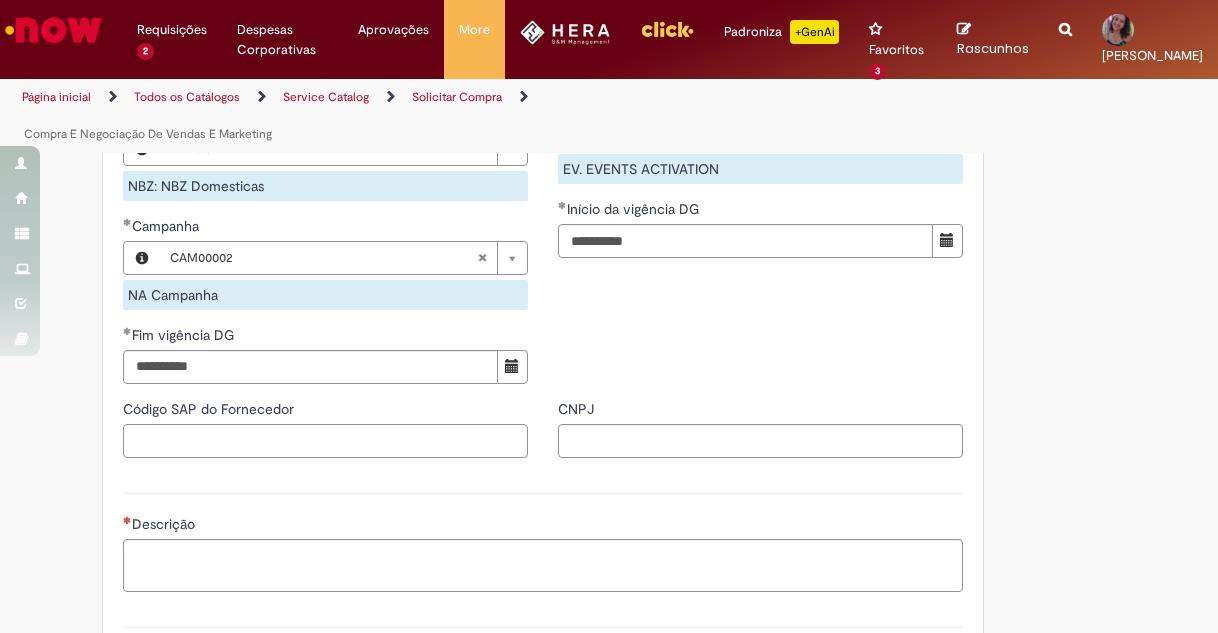 click on "Código SAP do Fornecedor" at bounding box center (325, 441) 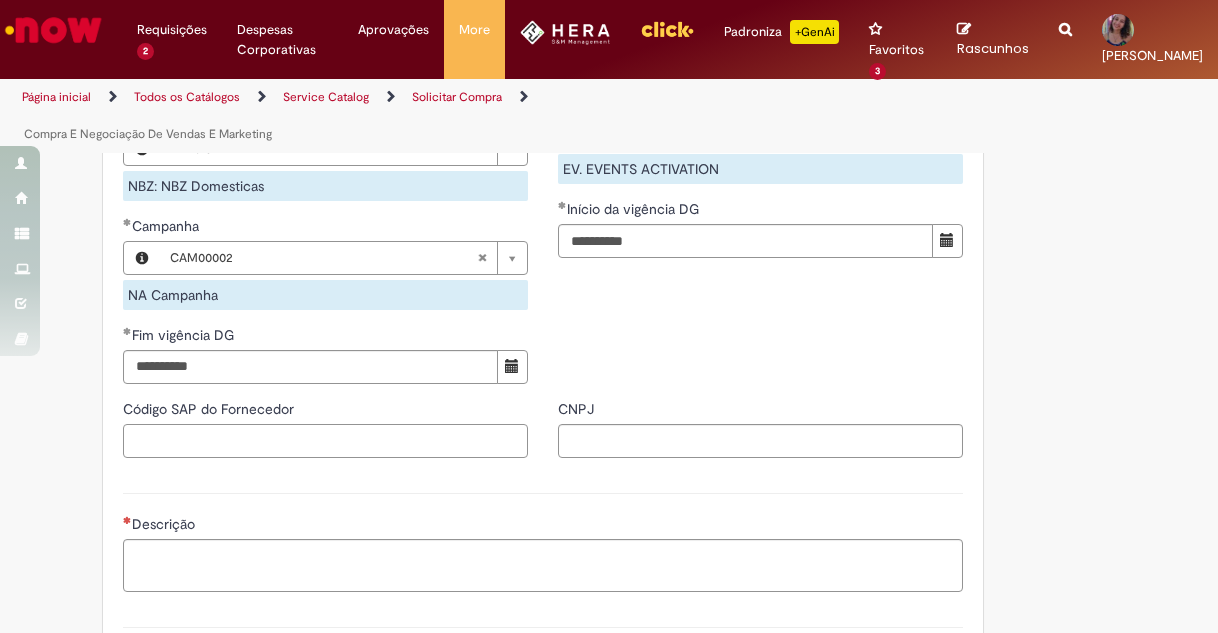 paste on "******" 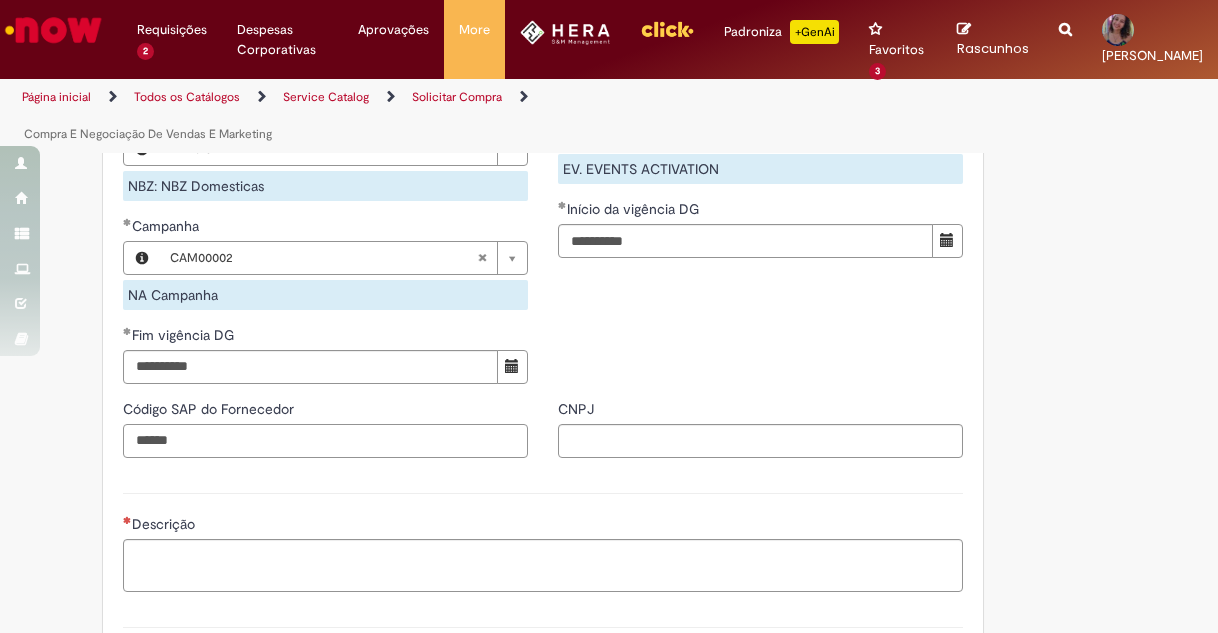 type on "******" 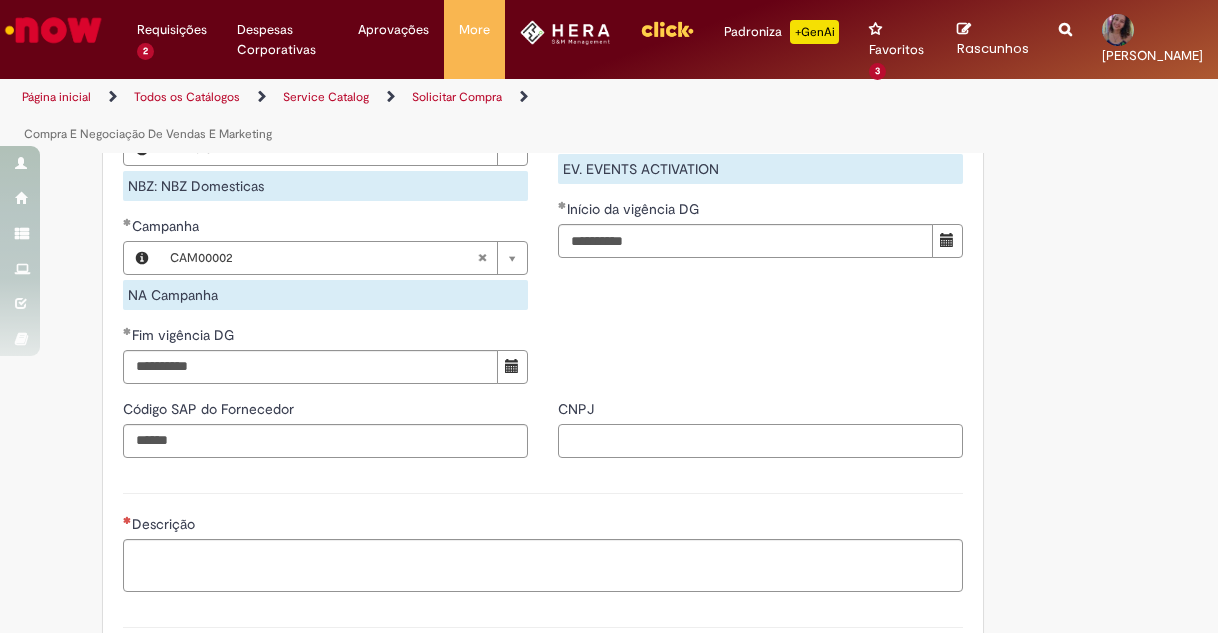 click on "CNPJ" at bounding box center [760, 441] 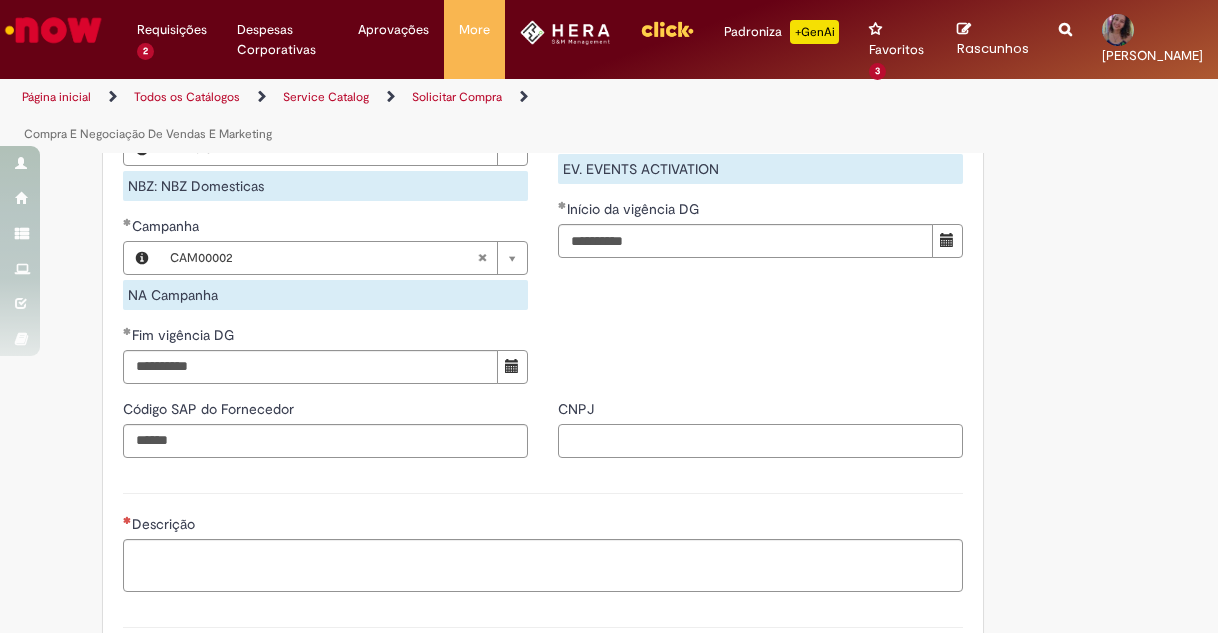 paste on "**********" 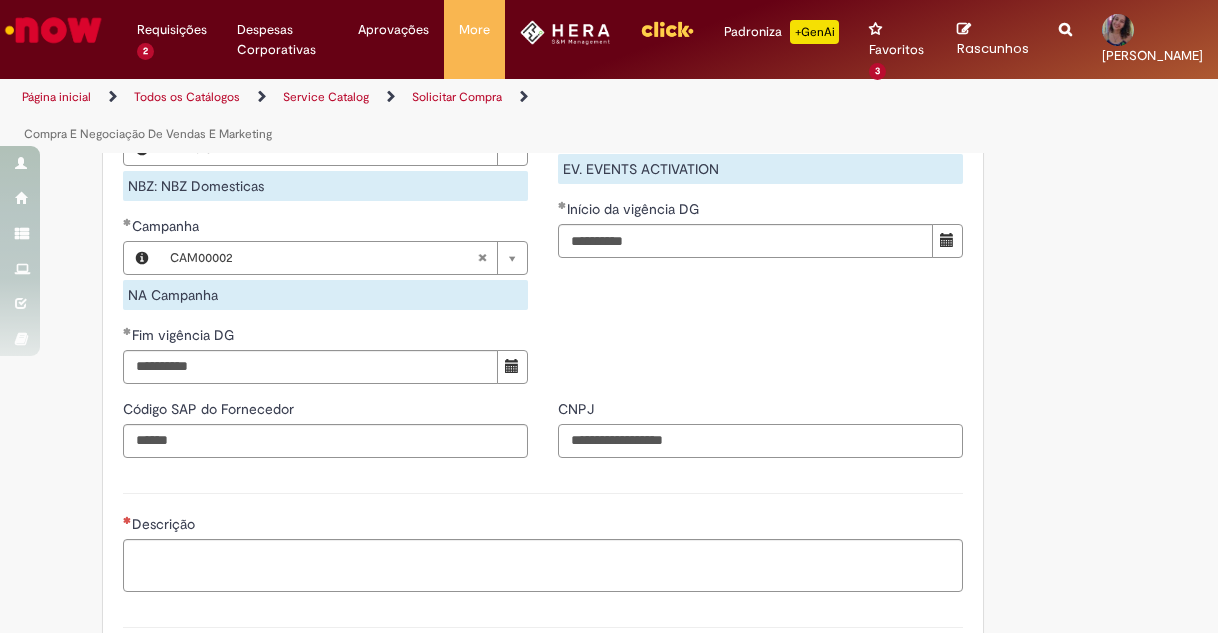 type on "**********" 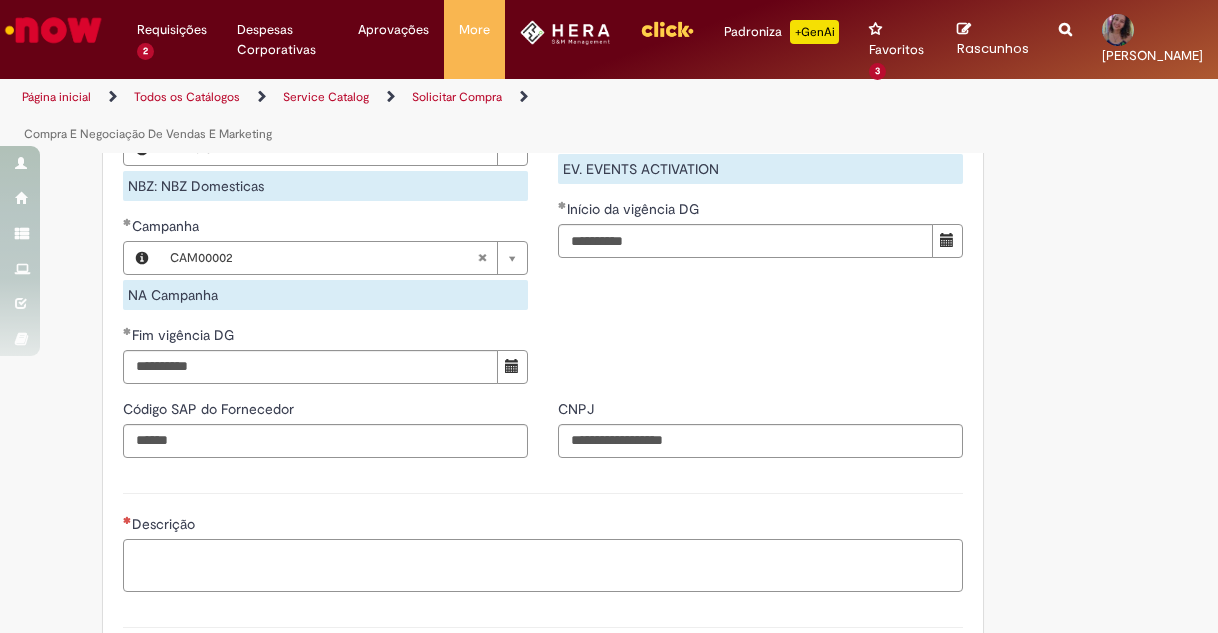 click on "Descrição" at bounding box center [543, 565] 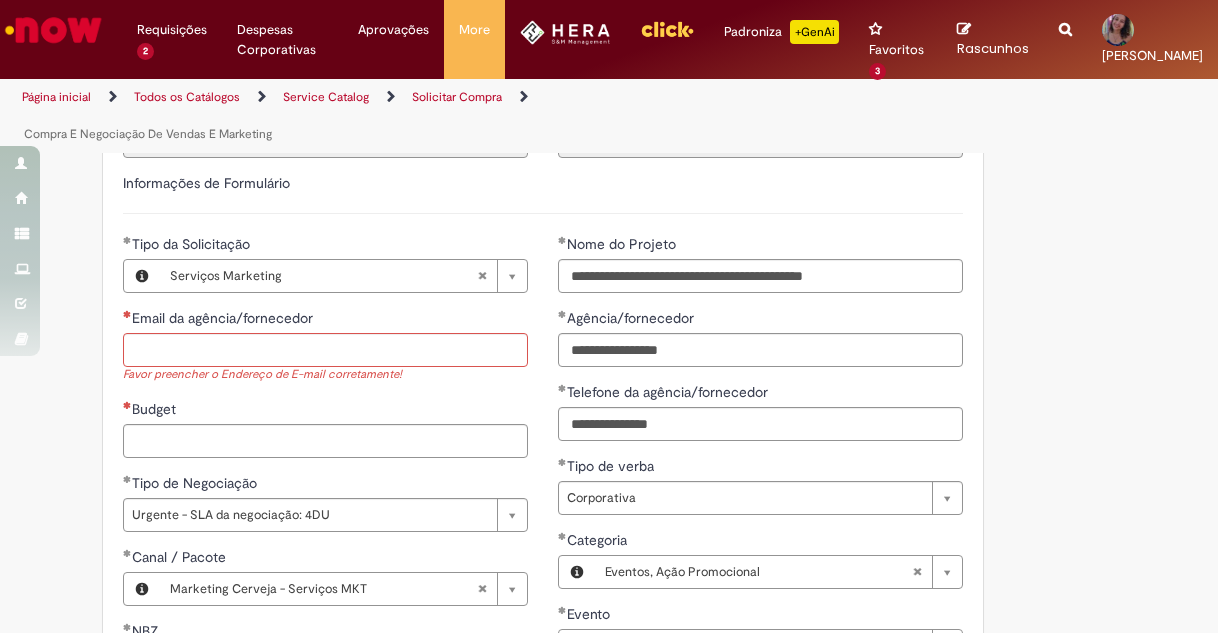 scroll, scrollTop: 851, scrollLeft: 0, axis: vertical 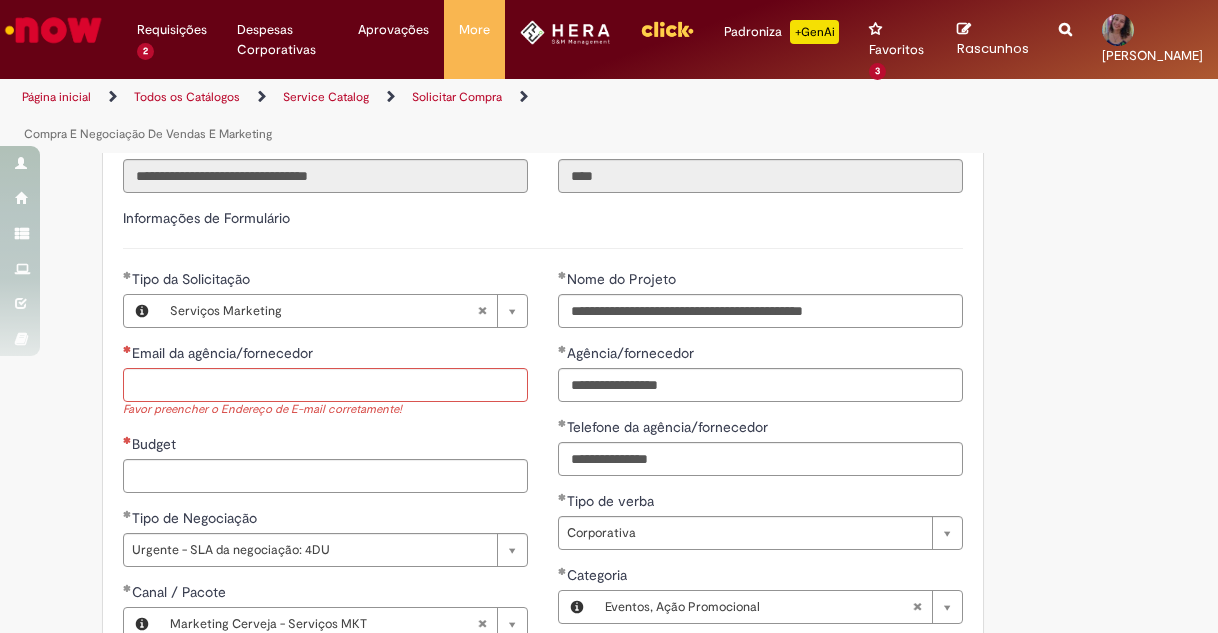 type on "**********" 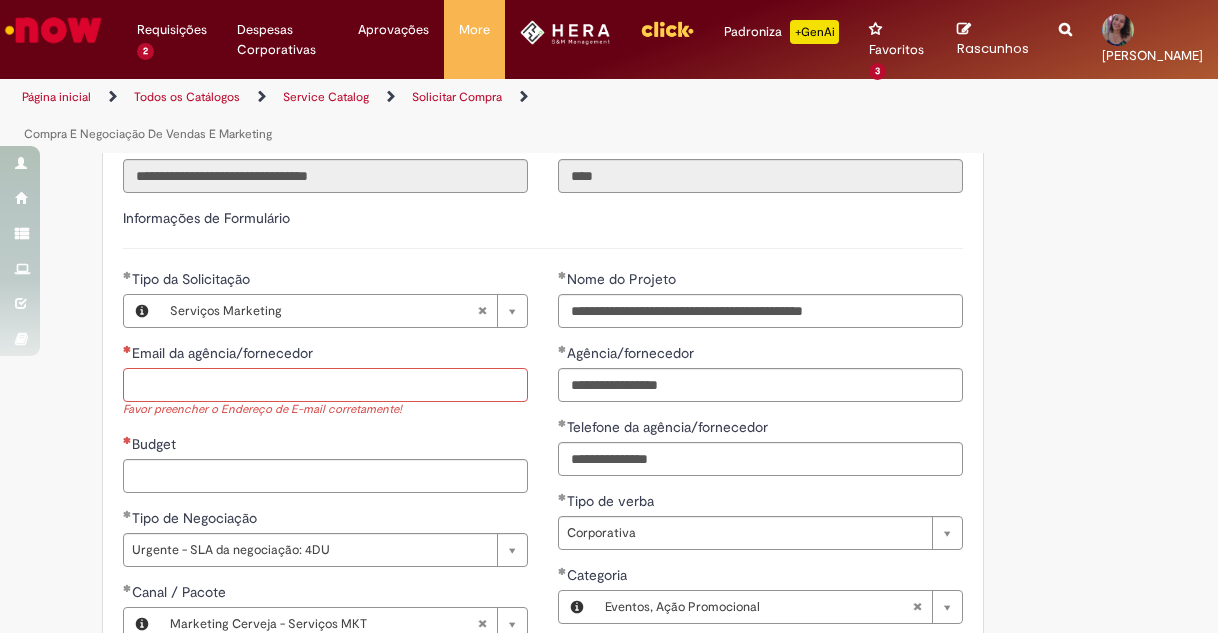 click on "Email da agência/fornecedor" at bounding box center [325, 385] 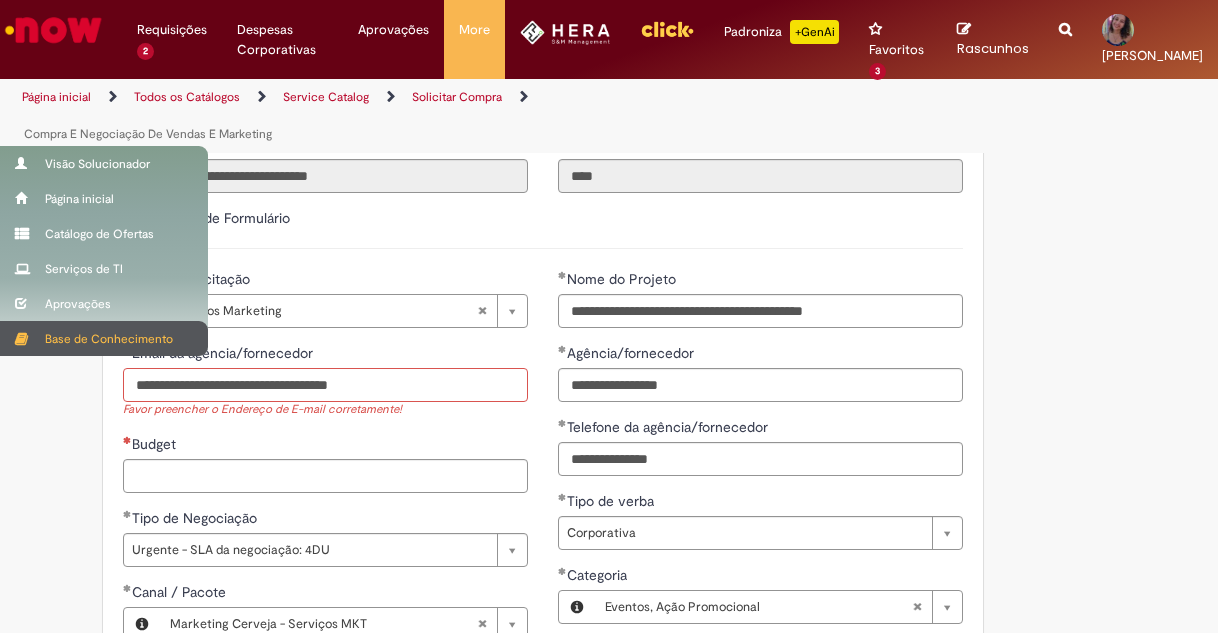 drag, startPoint x: 213, startPoint y: 321, endPoint x: 9, endPoint y: 322, distance: 204.00246 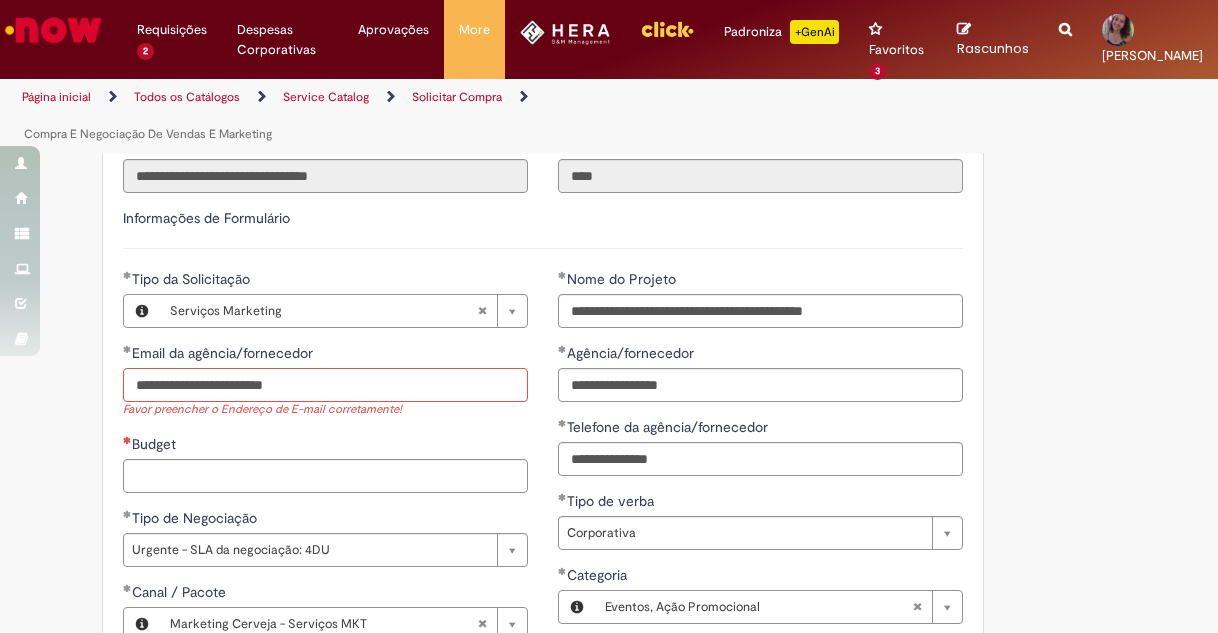 click on "**********" at bounding box center (325, 385) 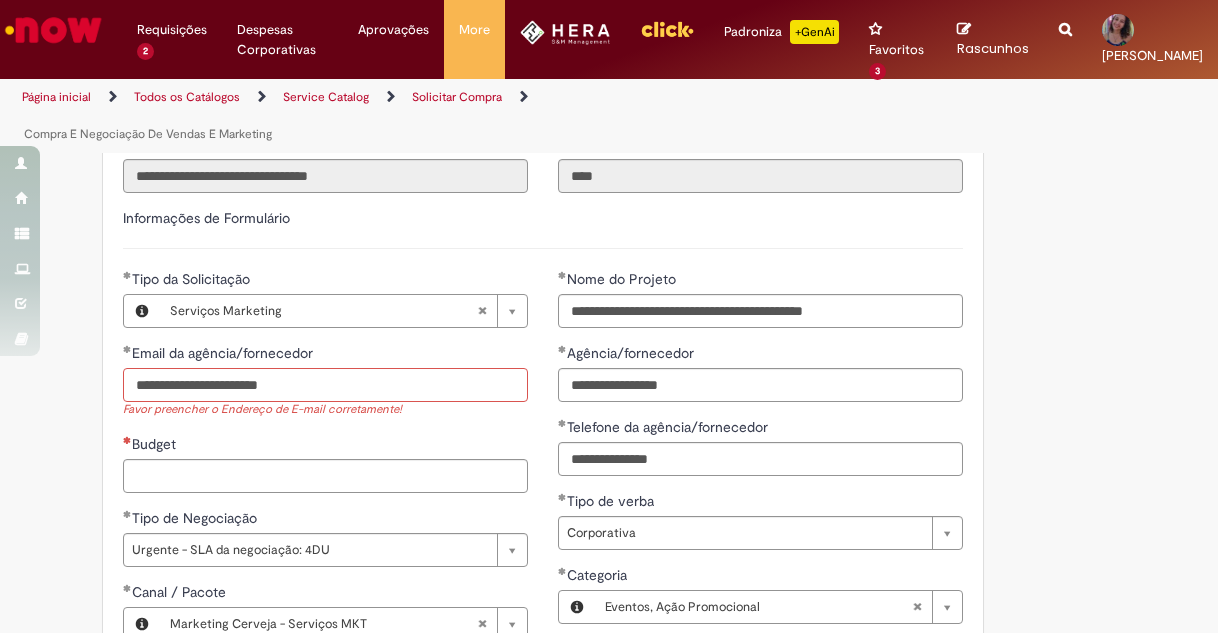 type on "**********" 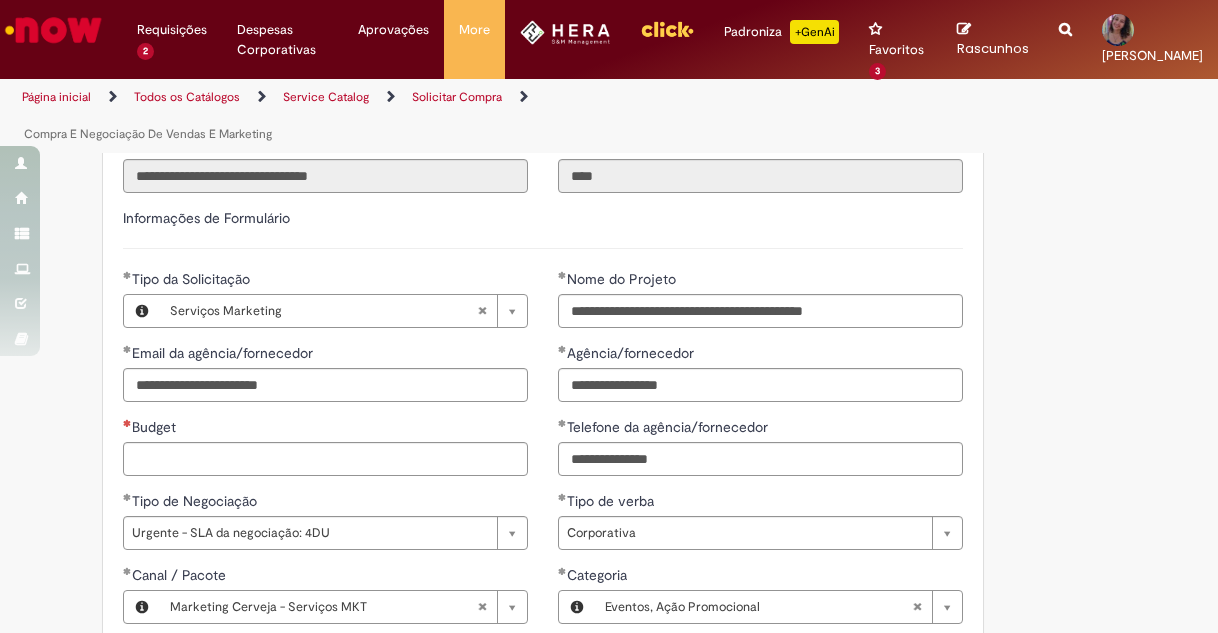 click on "Adicionar a Favoritos
Compra E Negociação De Vendas E Marketing
Chamado destinado para novas negociações e renegociações com verba de marketing, vendas ou capex comercial.
REGRAS DE UTILIZA ÇÃ O:
Esse chamado é apenas para   cotações e negociações de marketing e vendas   para o  fluxo antigo de compras de merchan, SAP ECC e VMV. Para negociações de vendas e MKT que usam o fluxo do S4 (SAP Fiori) Utilize o chamado de Commercial   AQUI
Lembre-se de anexar todas as evidências (cotações, informações, projetos e e-mails) que sejam úteis à negociação;
Nenhum campo preenchido por você pode ser alterado depois de o chamado ter sido aberto, por isso atente-se as informações preenchidas;
Esse chamado possui SLA de  4  ou  8 dias úteis  para a etapa de  negociação . Após essa etapa, é necessária sua validação para seguir com a tratativa;
Em caso de" at bounding box center (609, 527) 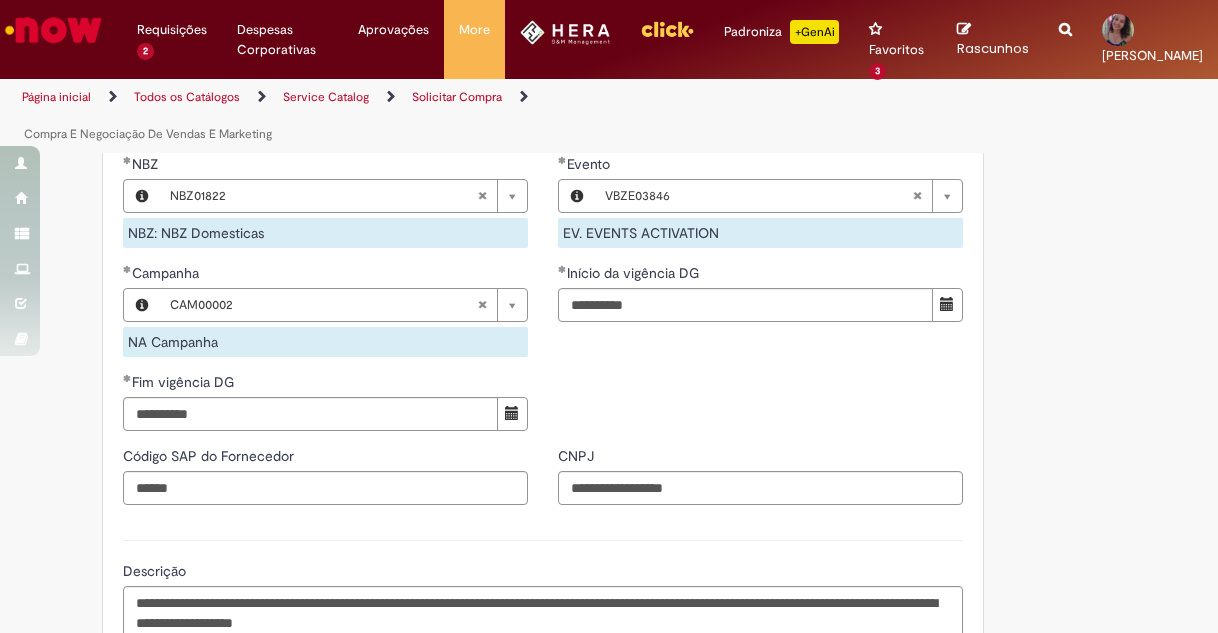 scroll, scrollTop: 1451, scrollLeft: 0, axis: vertical 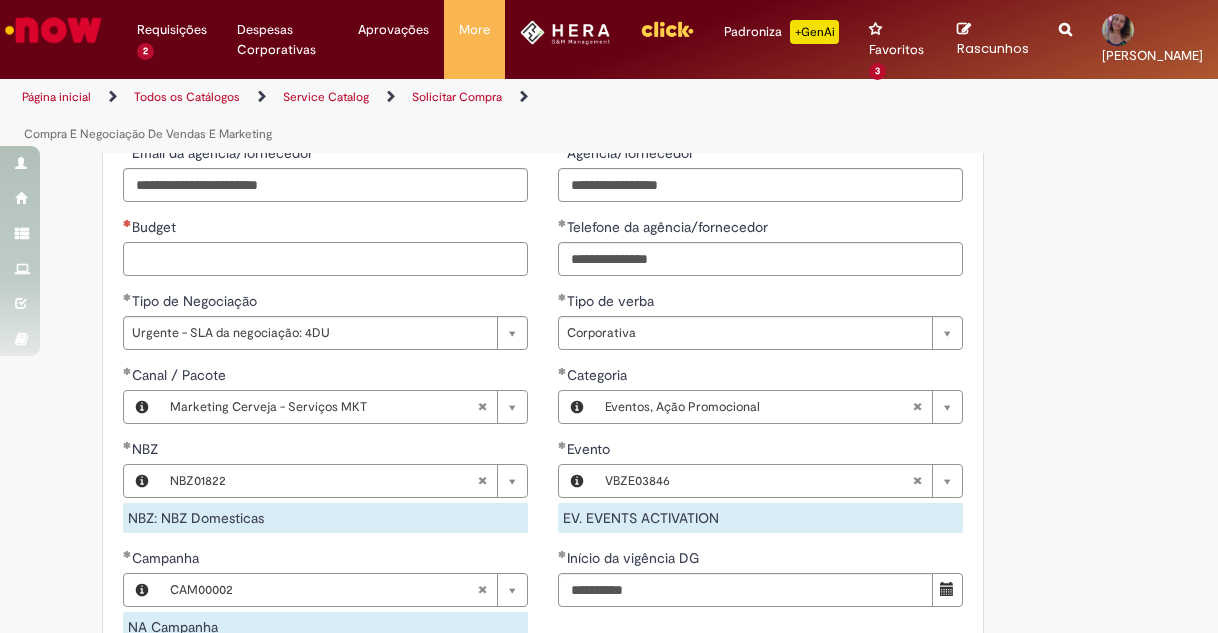 click on "Budget" at bounding box center (325, 259) 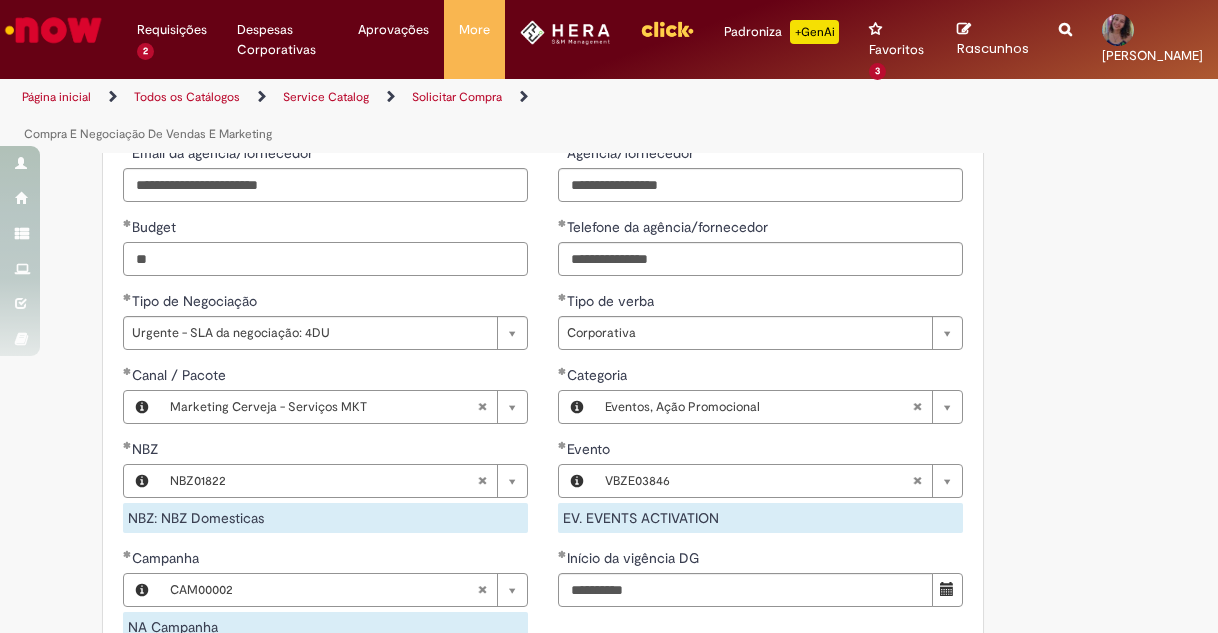 type on "*" 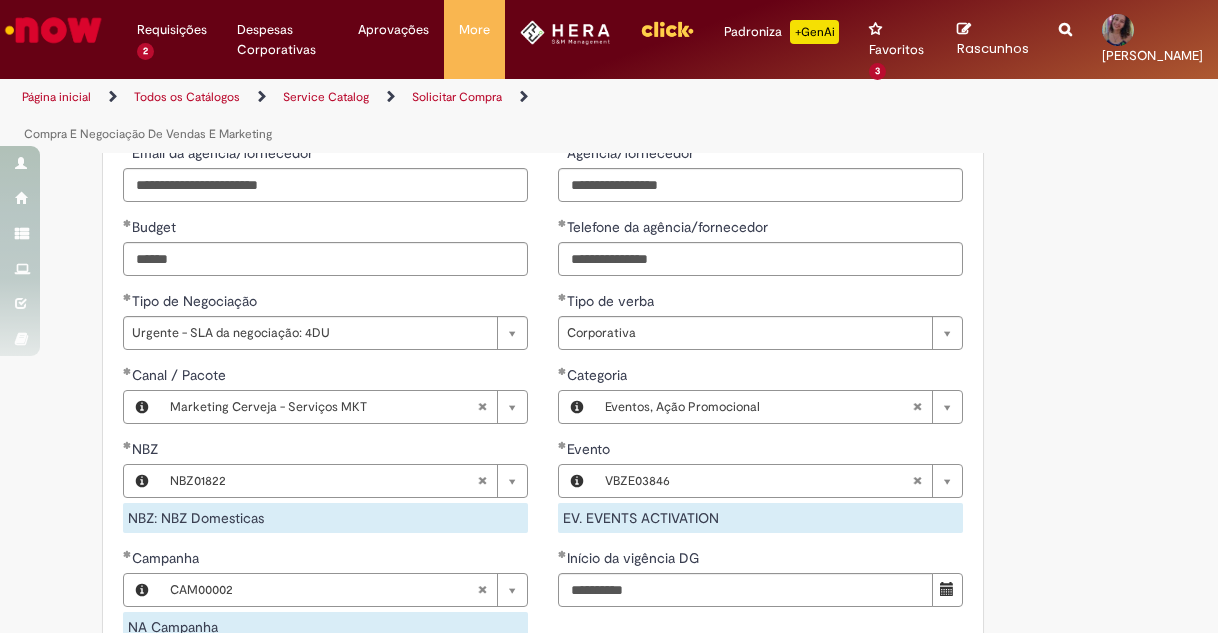 type on "**********" 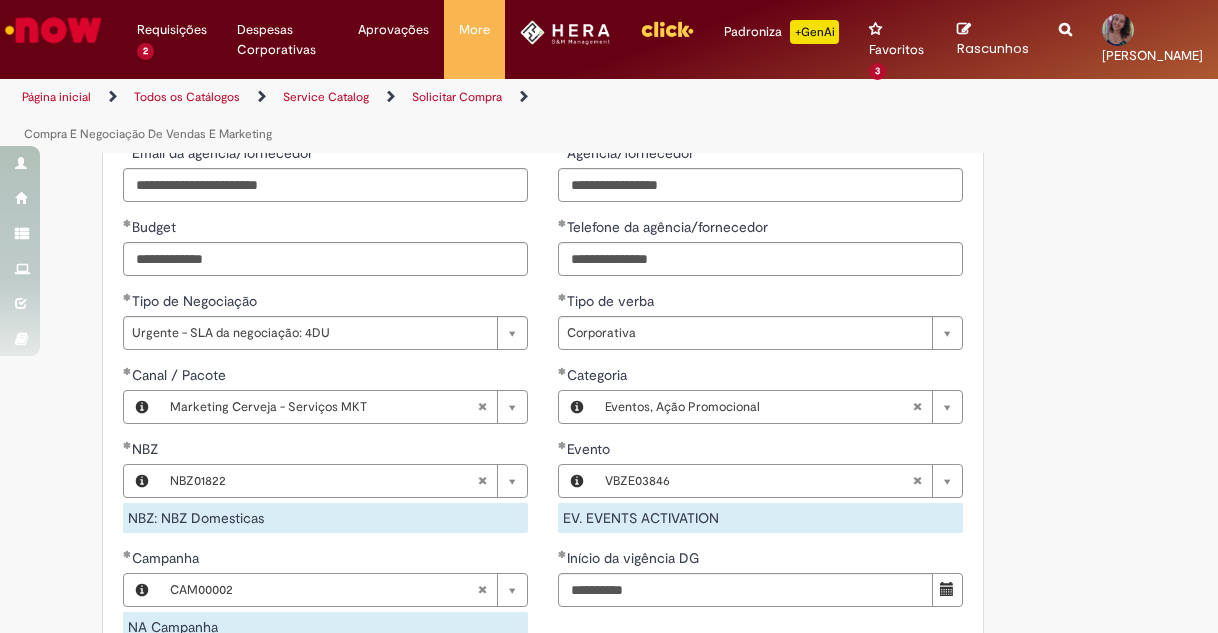 click on "Adicionar a Favoritos
Compra E Negociação De Vendas E Marketing
Chamado destinado para novas negociações e renegociações com verba de marketing, vendas ou capex comercial.
REGRAS DE UTILIZA ÇÃ O:
Esse chamado é apenas para   cotações e negociações de marketing e vendas   para o  fluxo antigo de compras de merchan, SAP ECC e VMV. Para negociações de vendas e MKT que usam o fluxo do S4 (SAP Fiori) Utilize o chamado de Commercial   AQUI
Lembre-se de anexar todas as evidências (cotações, informações, projetos e e-mails) que sejam úteis à negociação;
Nenhum campo preenchido por você pode ser alterado depois de o chamado ter sido aberto, por isso atente-se as informações preenchidas;
Esse chamado possui SLA de  4  ou  8 dias úteis  para a etapa de  negociação . Após essa etapa, é necessária sua validação para seguir com a tratativa;
Em caso de" at bounding box center (609, 327) 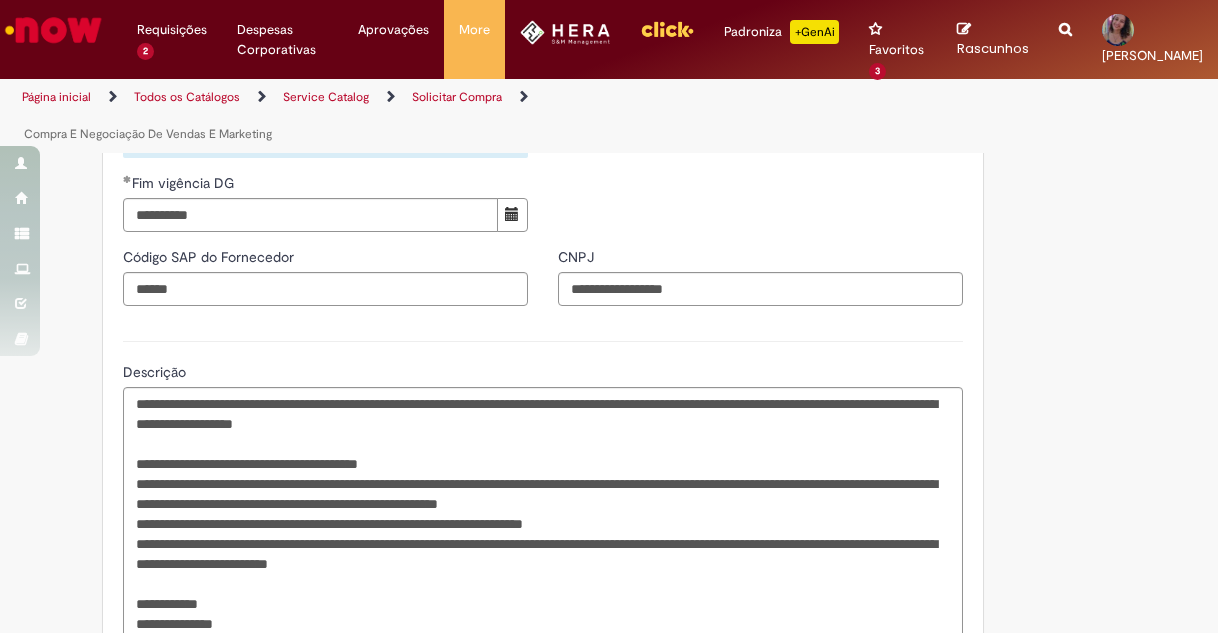 scroll, scrollTop: 1651, scrollLeft: 0, axis: vertical 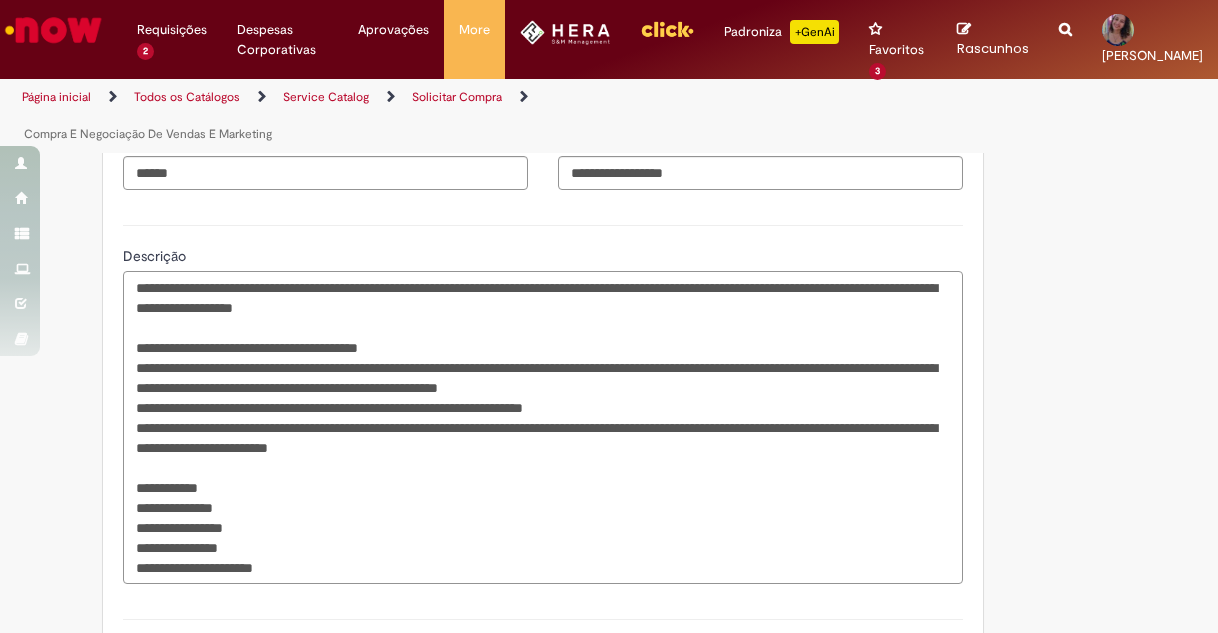 click on "**********" at bounding box center (543, 427) 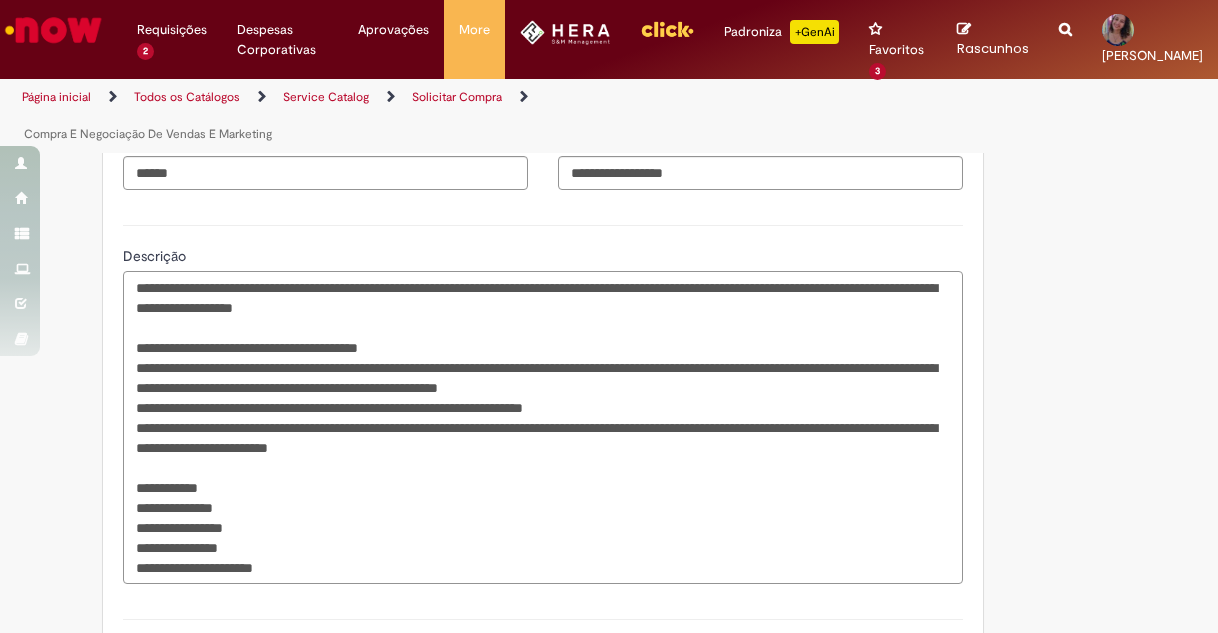 click on "**********" at bounding box center [543, 427] 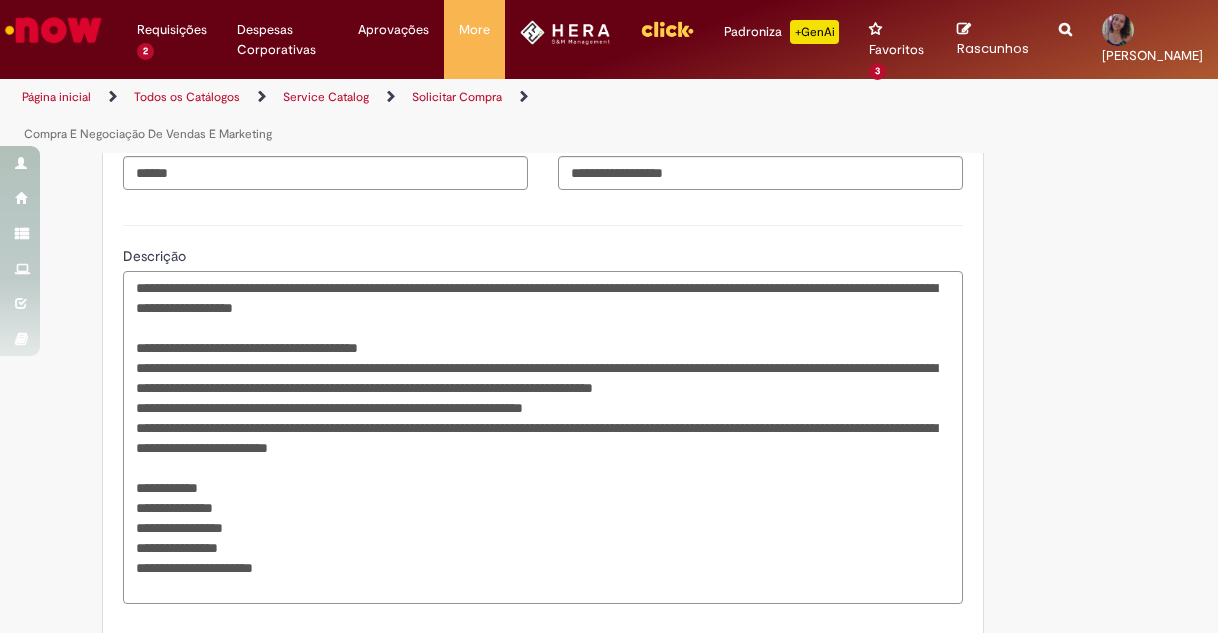 paste on "*********" 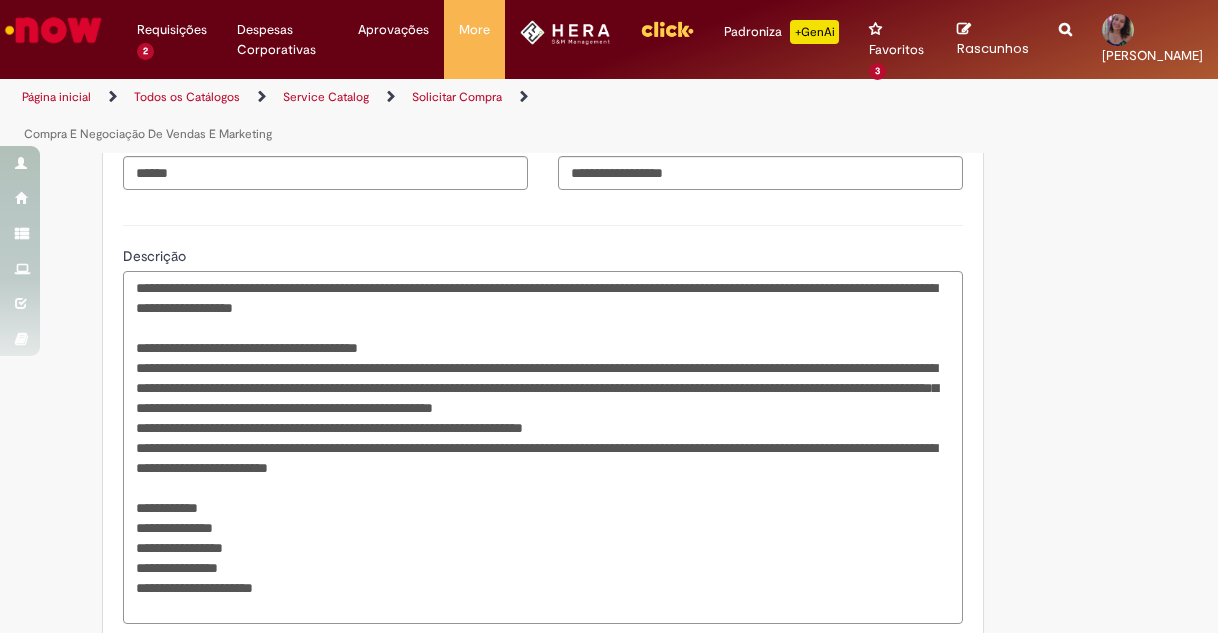 drag, startPoint x: 230, startPoint y: 367, endPoint x: 407, endPoint y: 321, distance: 182.87975 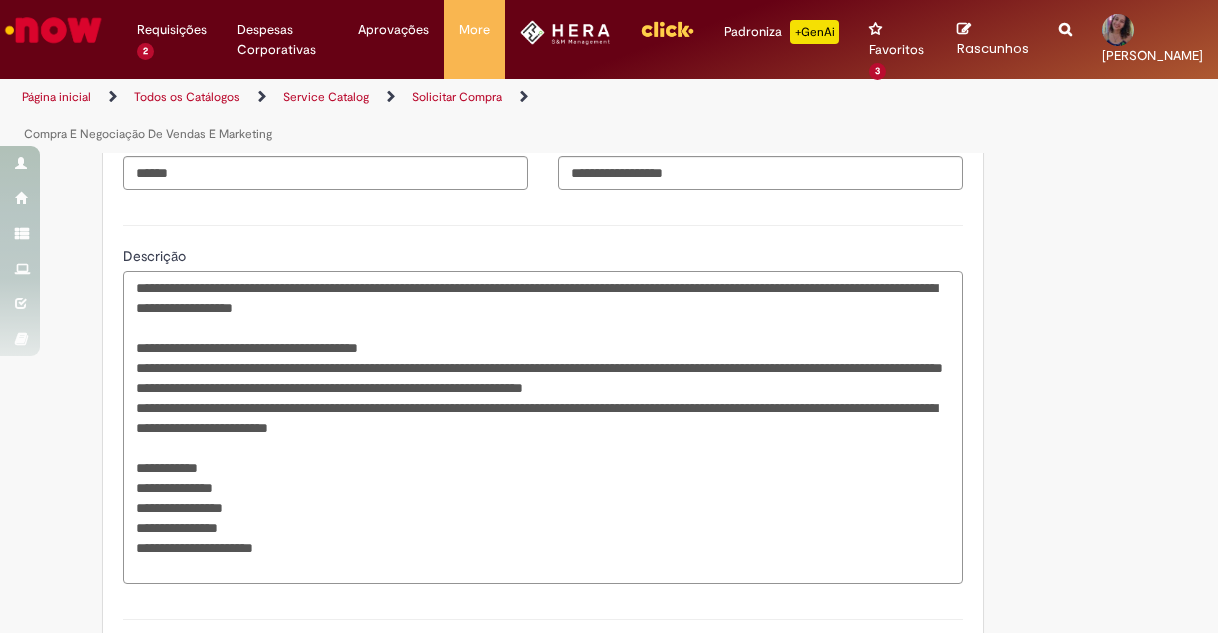 drag, startPoint x: 570, startPoint y: 386, endPoint x: 172, endPoint y: 393, distance: 398.06155 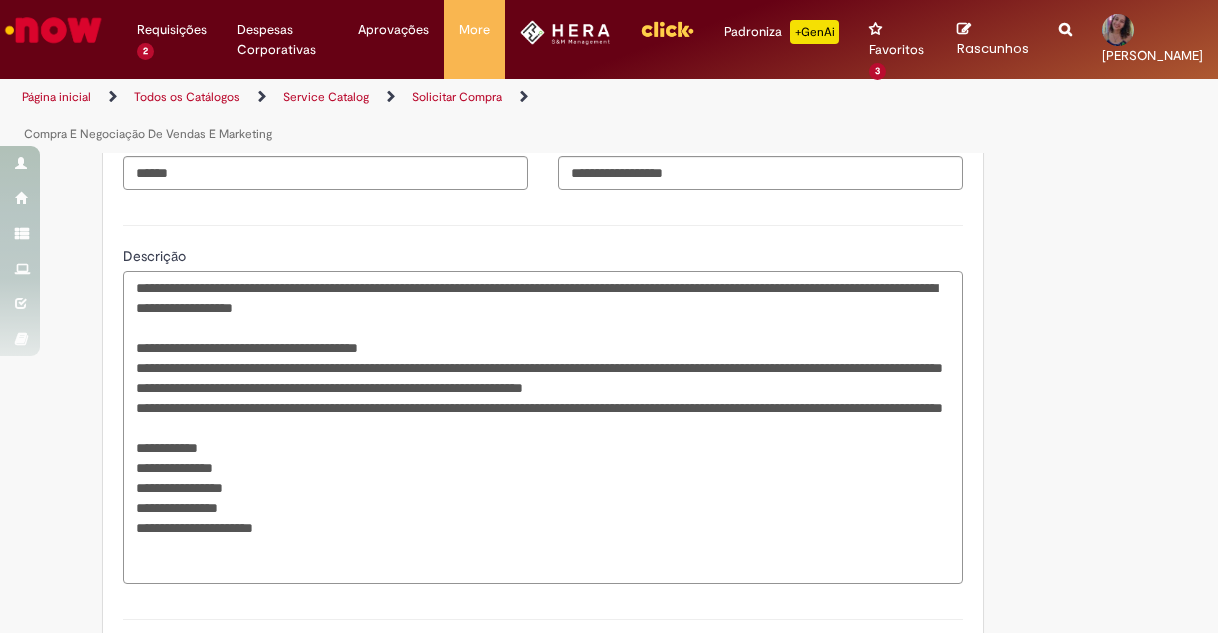 type on "**********" 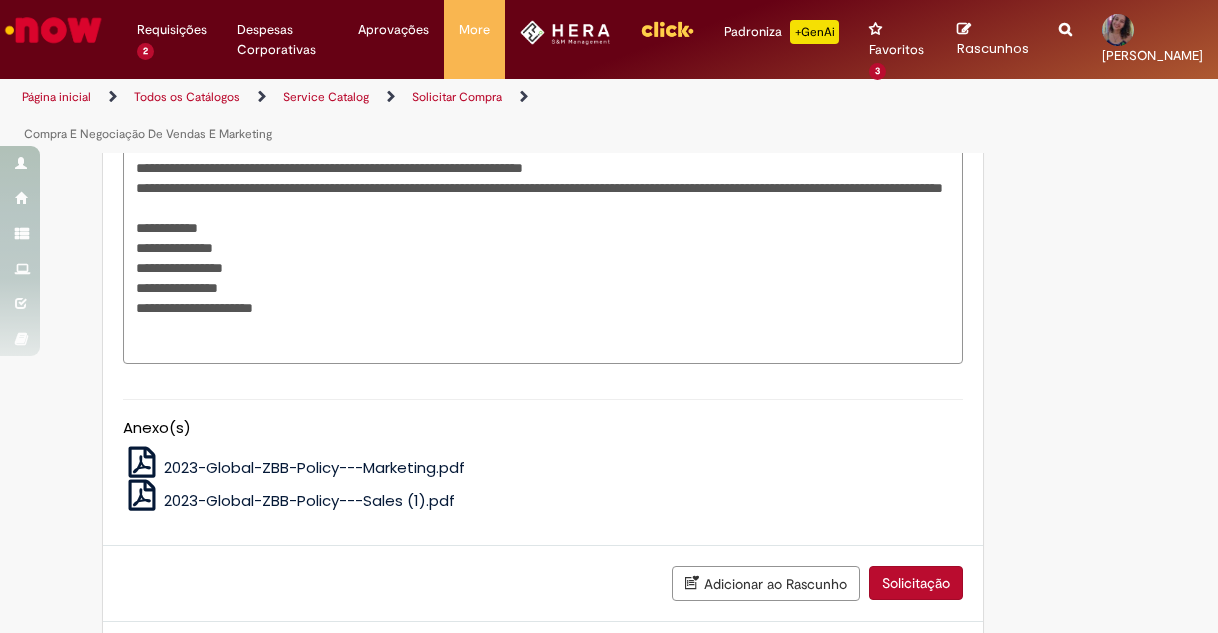 scroll, scrollTop: 1874, scrollLeft: 0, axis: vertical 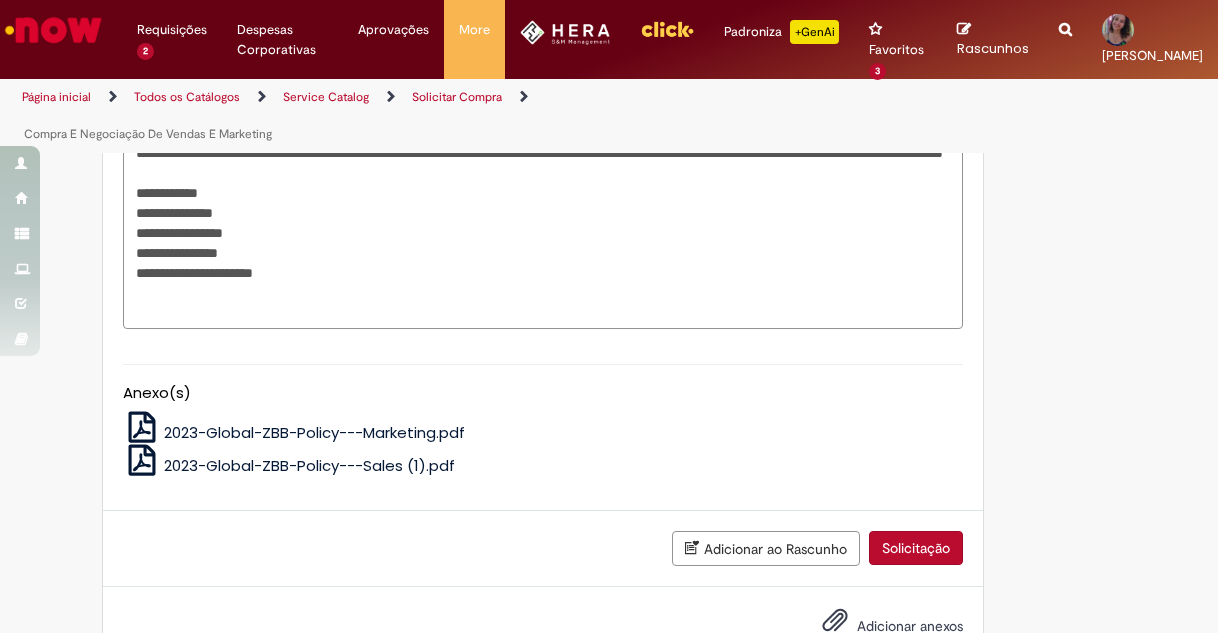click on "Adicionar anexos" at bounding box center [910, 626] 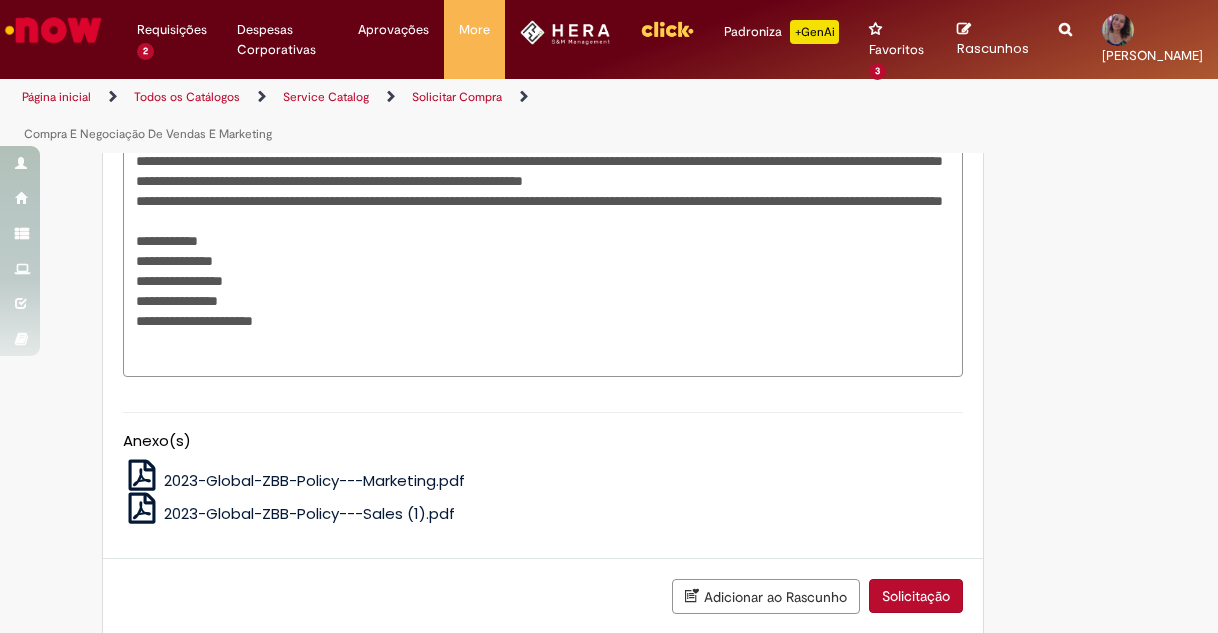 scroll, scrollTop: 1906, scrollLeft: 0, axis: vertical 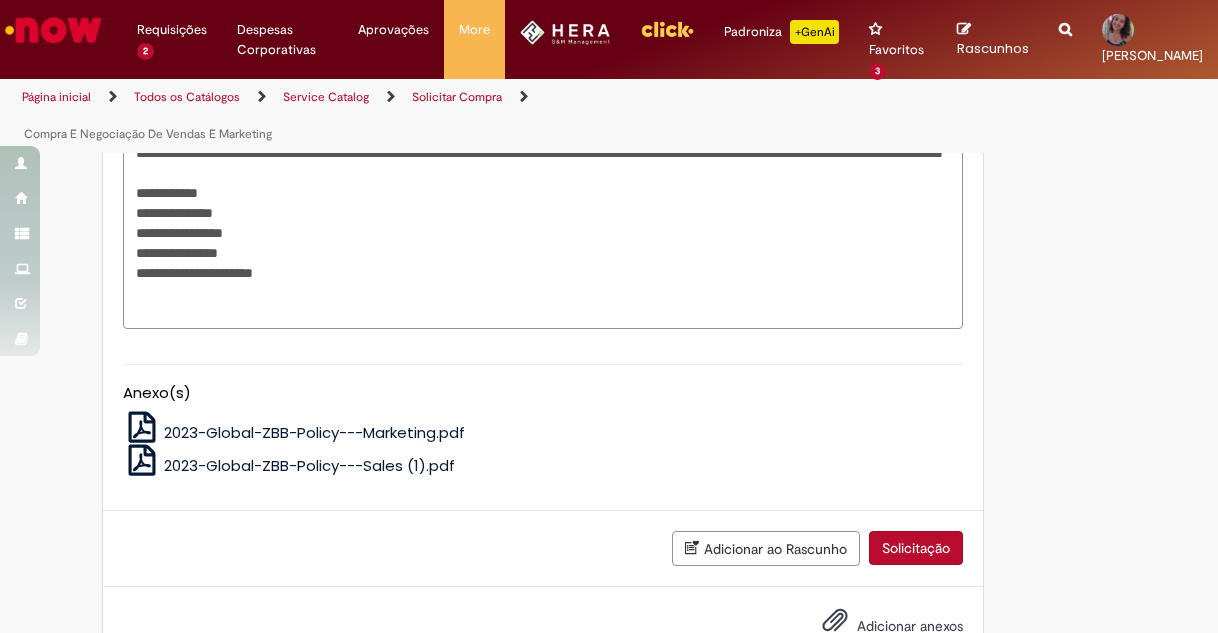 click on "Solicitação" at bounding box center [916, 548] 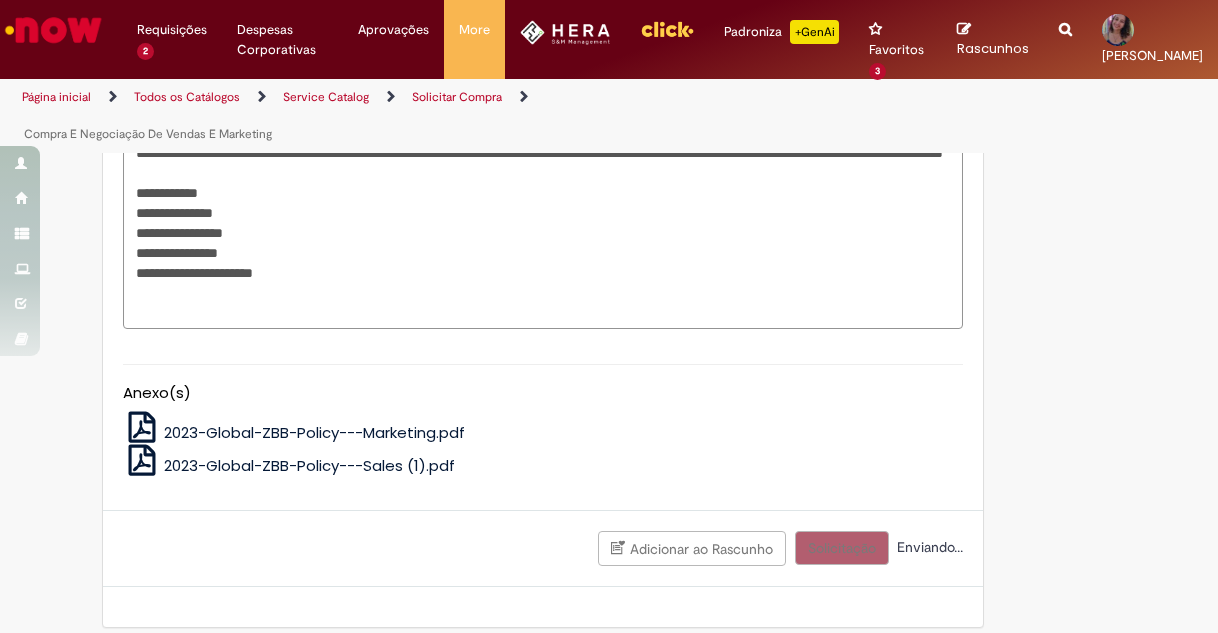 scroll, scrollTop: 1860, scrollLeft: 0, axis: vertical 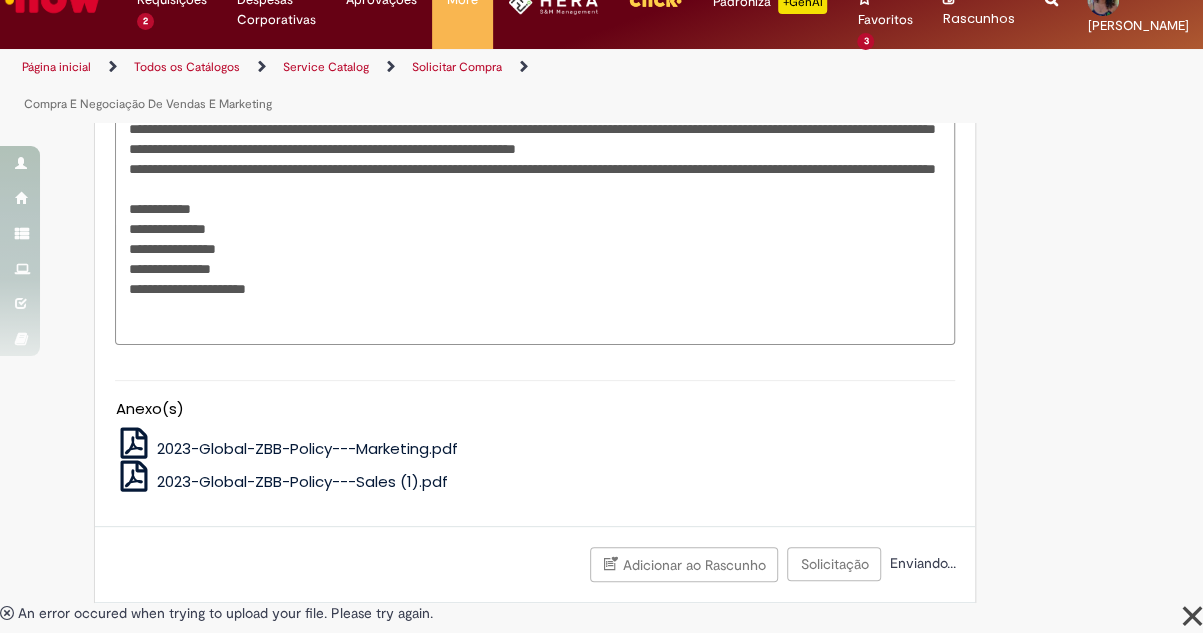 type 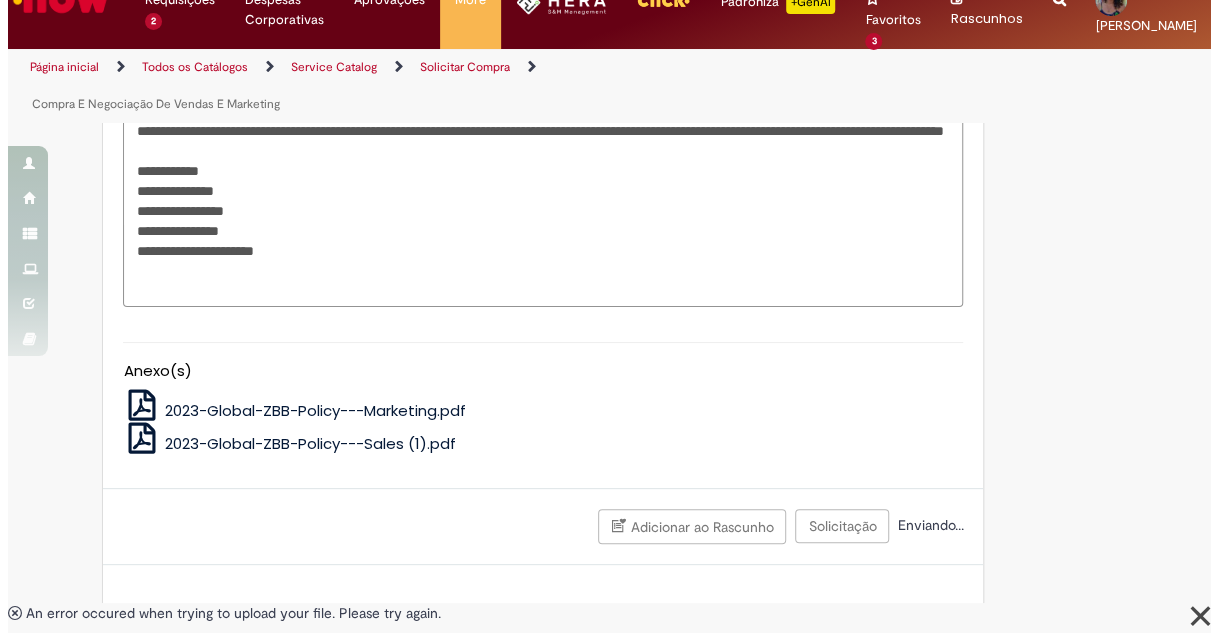 scroll, scrollTop: 0, scrollLeft: 0, axis: both 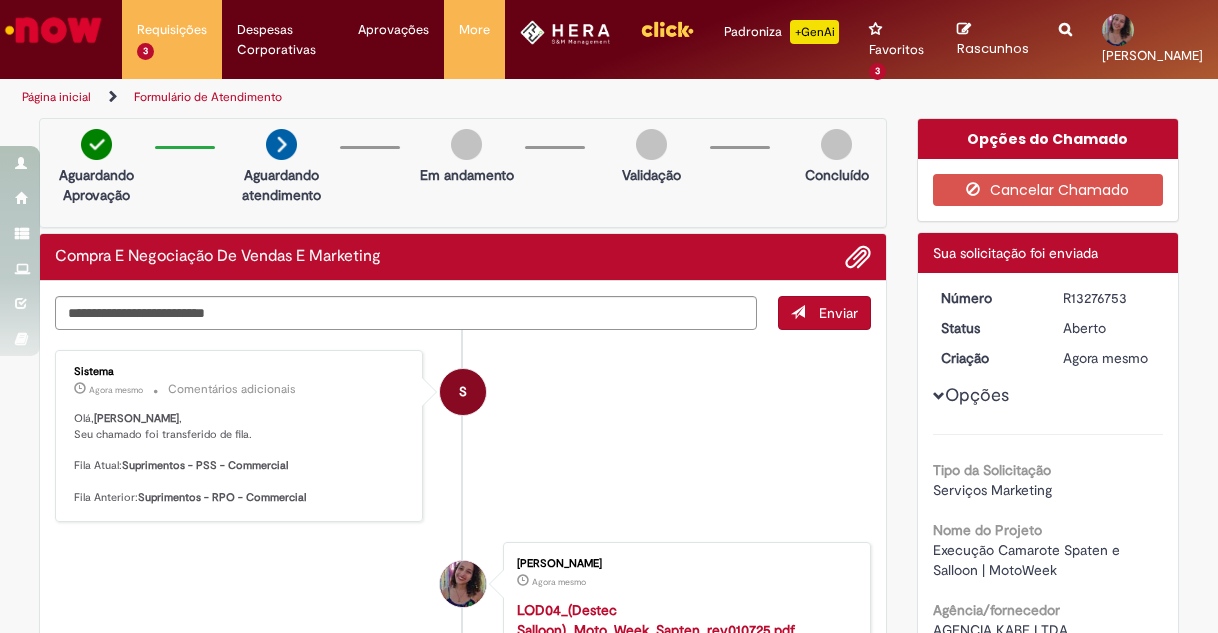 drag, startPoint x: 1050, startPoint y: 299, endPoint x: 1137, endPoint y: 289, distance: 87.57283 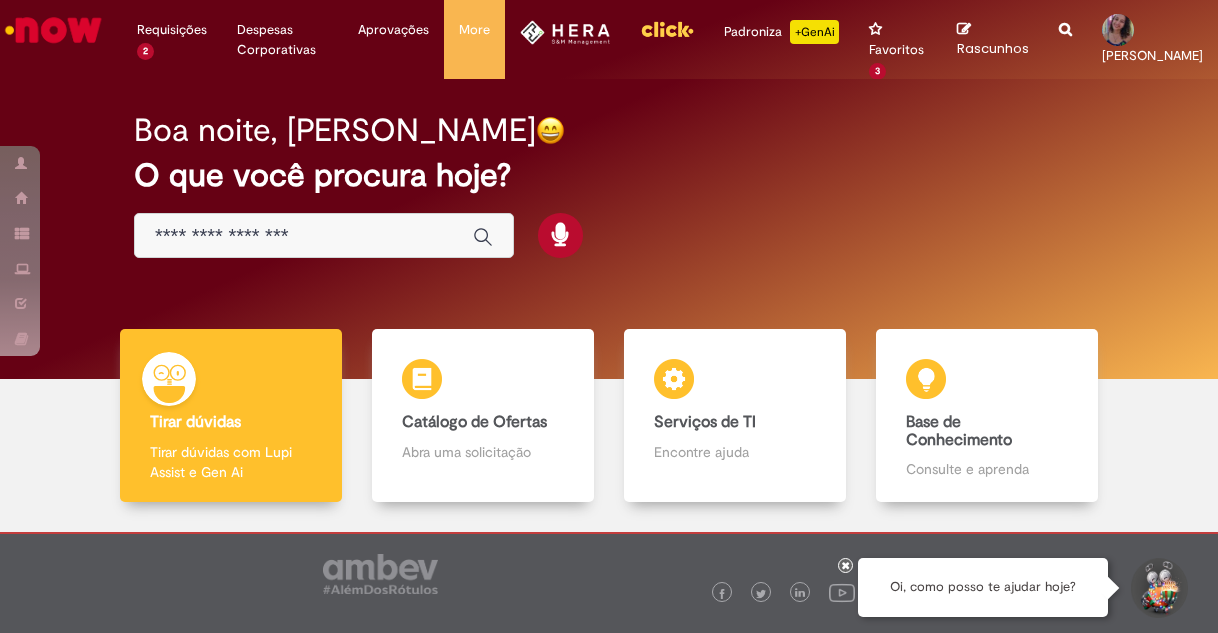 scroll, scrollTop: 0, scrollLeft: 0, axis: both 